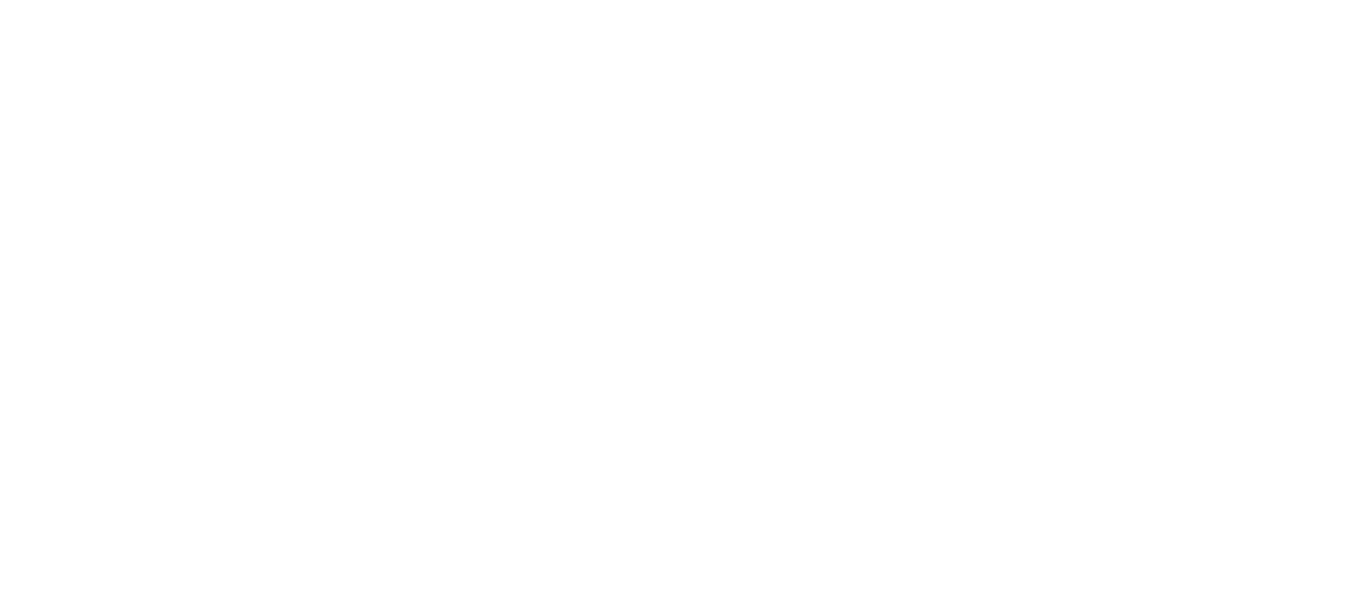 scroll, scrollTop: 0, scrollLeft: 0, axis: both 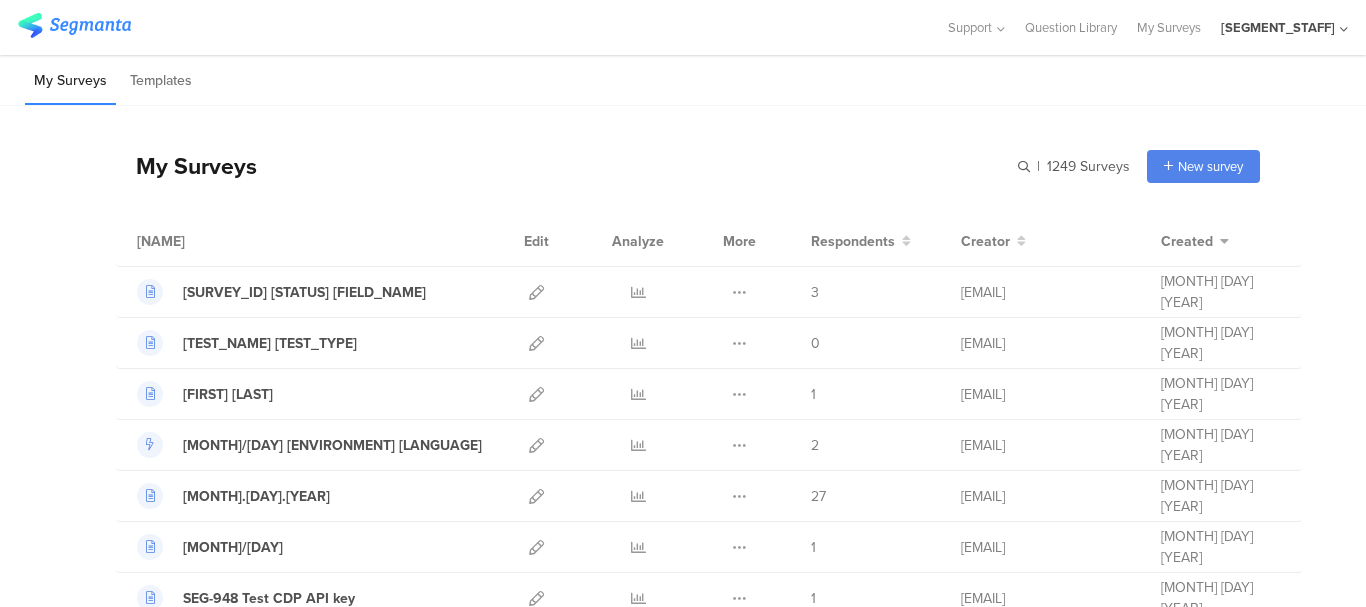 click on "Segmanta staff" at bounding box center [1291, 27] 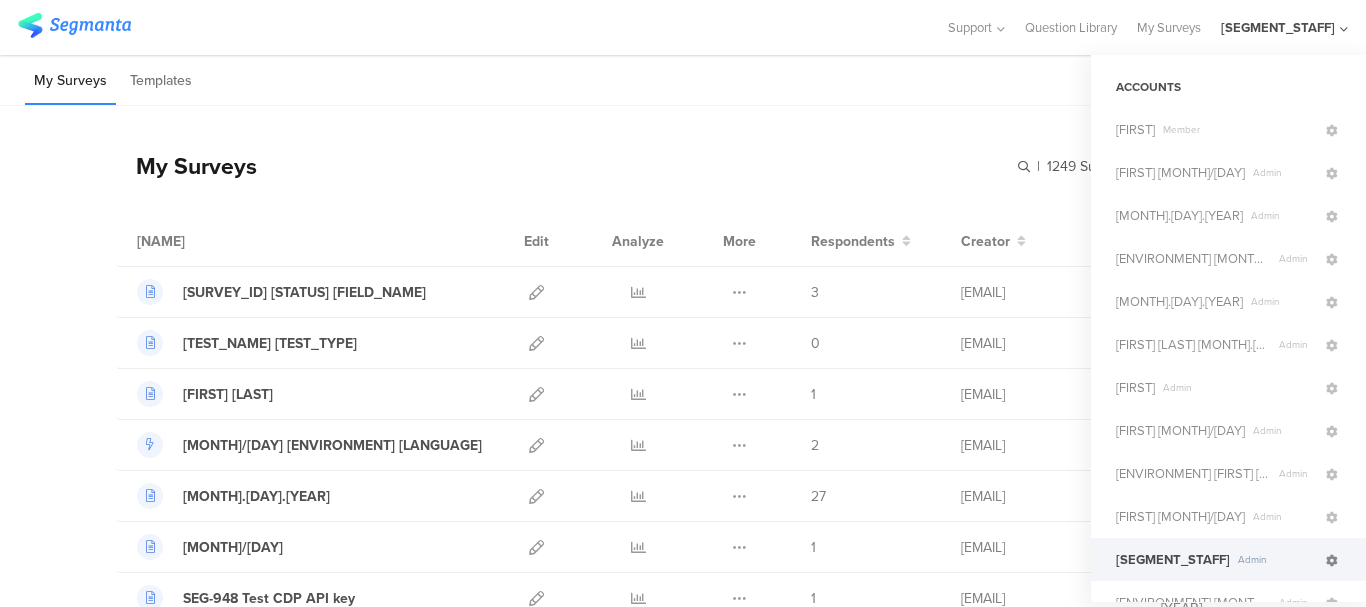click at bounding box center [1332, 561] 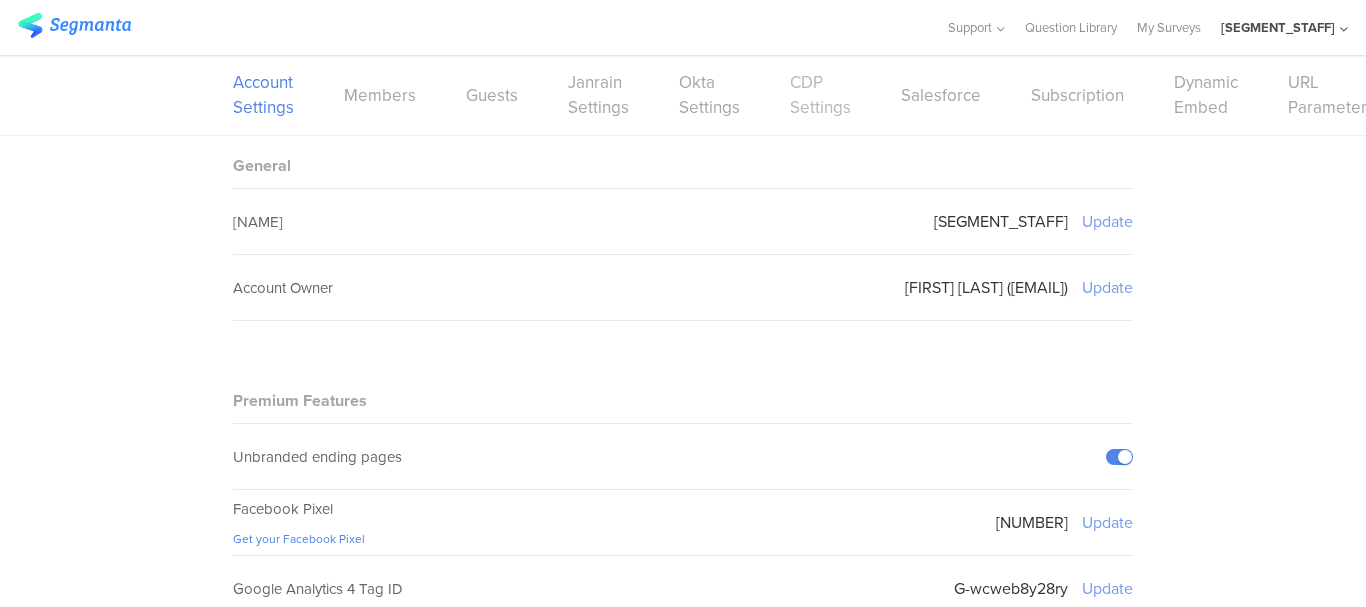 click on "CDP Settings" at bounding box center (820, 95) 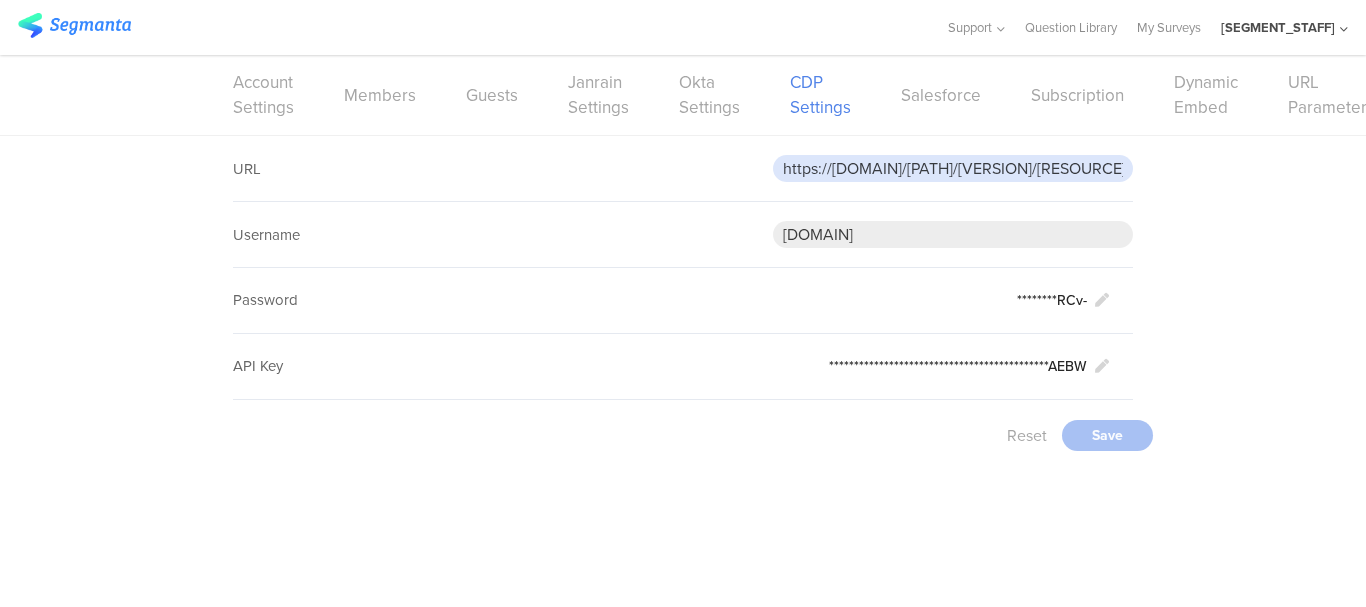 click on "https://api.gcp.pgcloud.com/[PATH]/[PATH]/[PATH]/events" at bounding box center [953, 168] 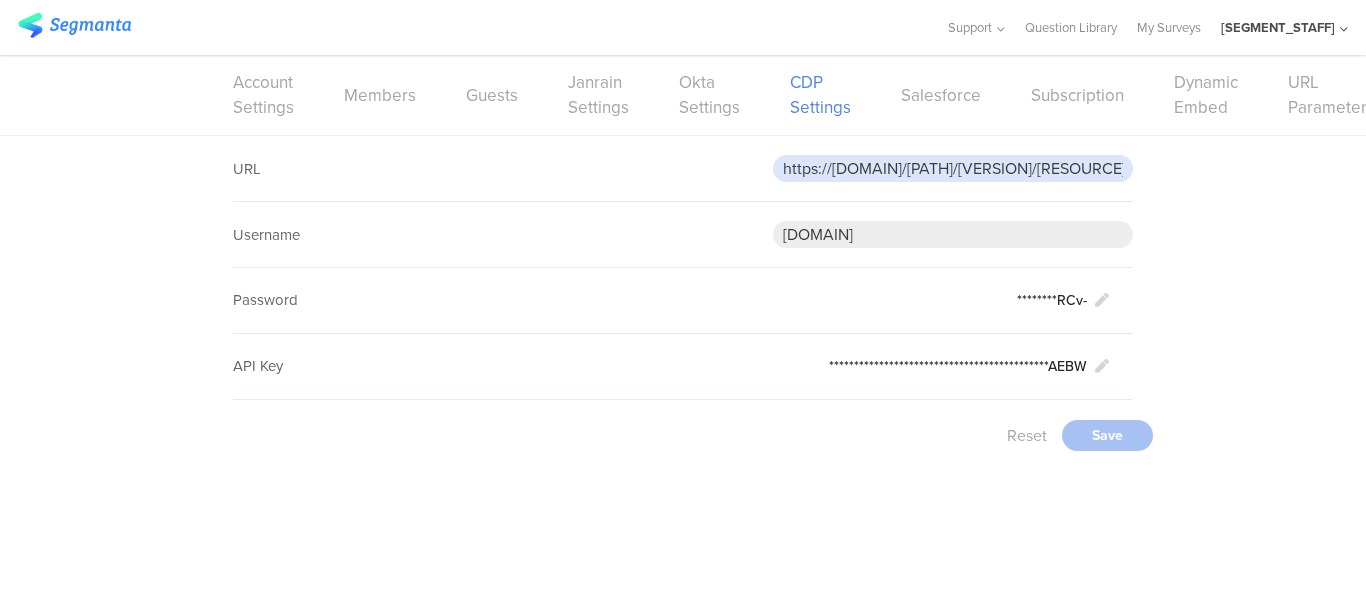 paste on ":[IP]/[PATH]" 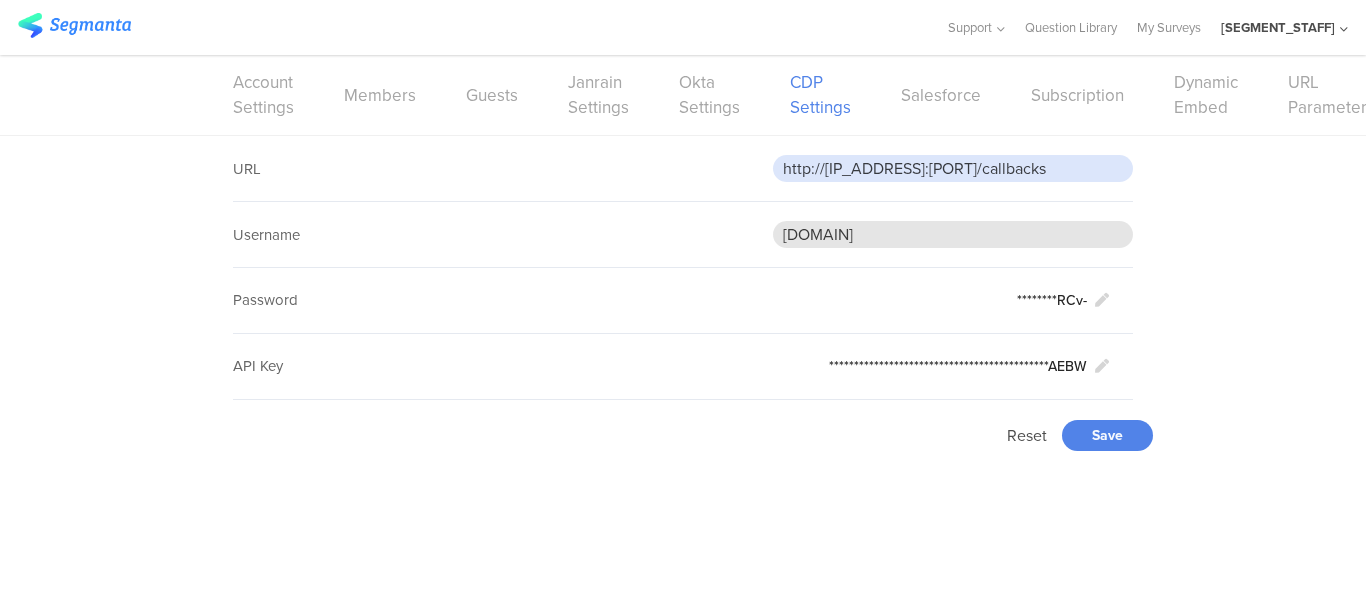 type on "http://[IP]:[PORT]/[PATH]" 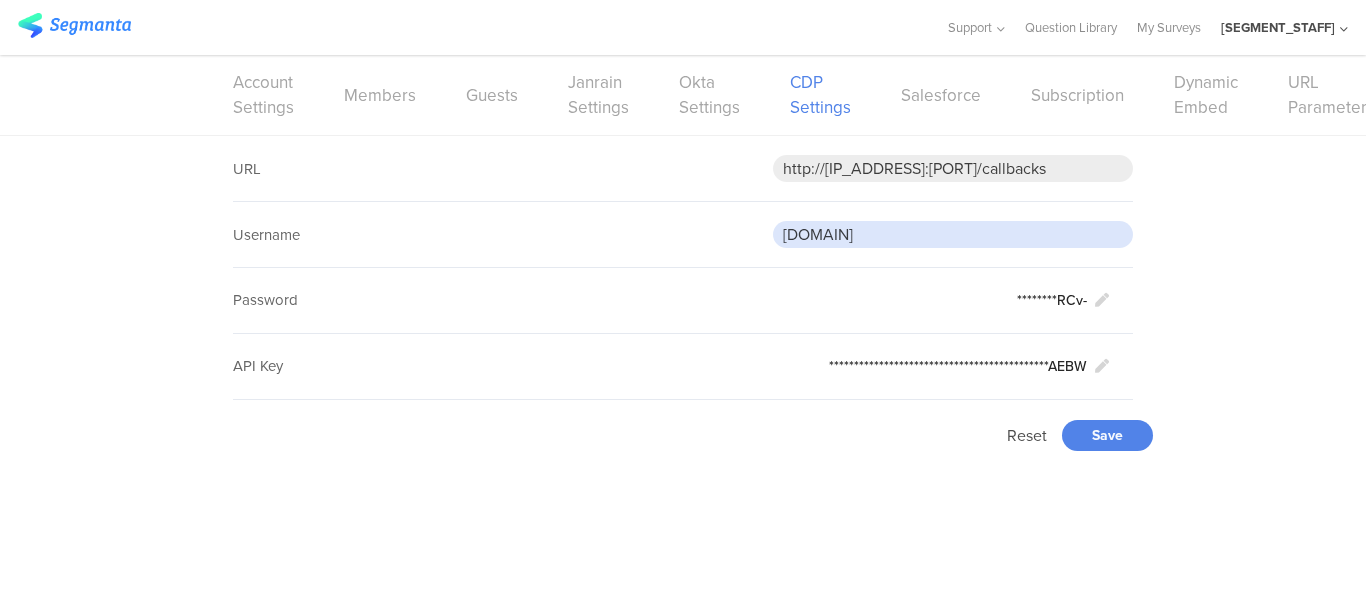 drag, startPoint x: 1007, startPoint y: 231, endPoint x: 702, endPoint y: 218, distance: 305.27692 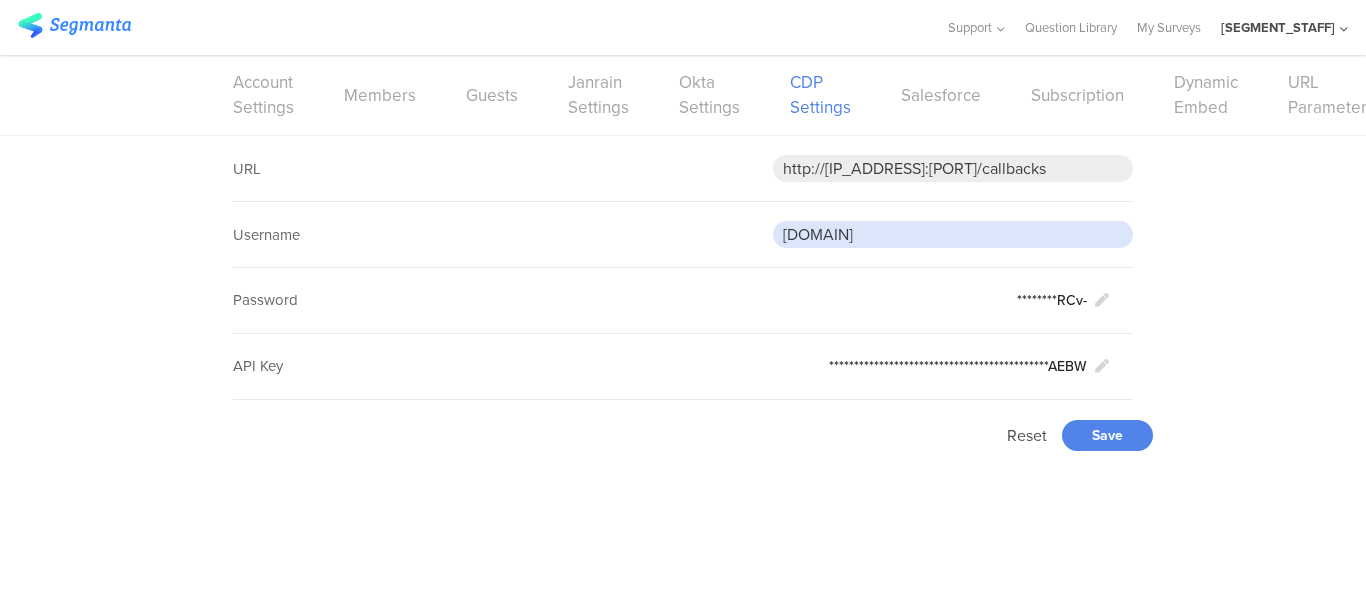 click on "Username
[DOMAIN]" at bounding box center (683, 169) 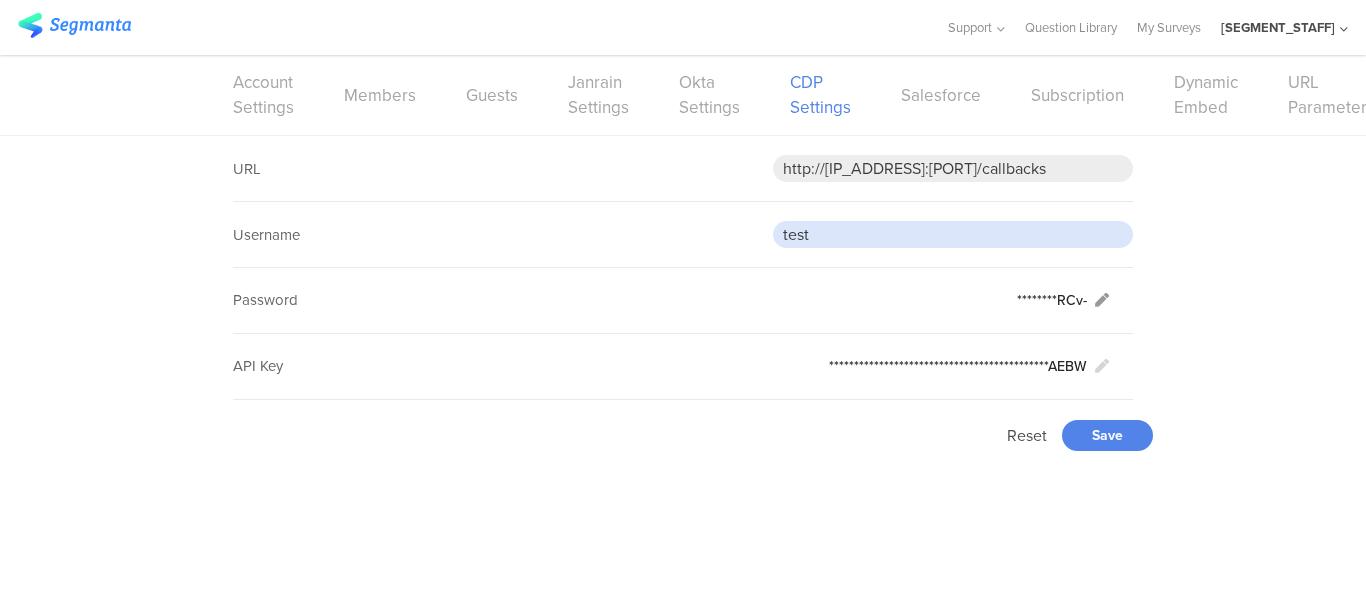 type on "test" 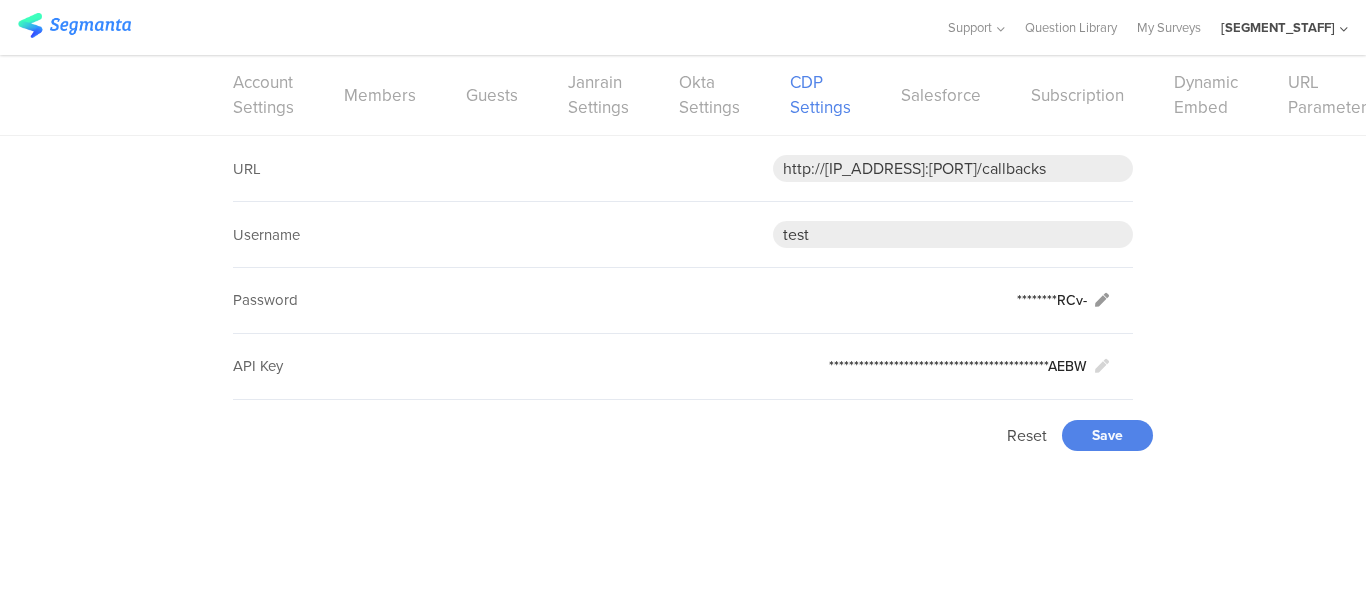 click at bounding box center (1102, 300) 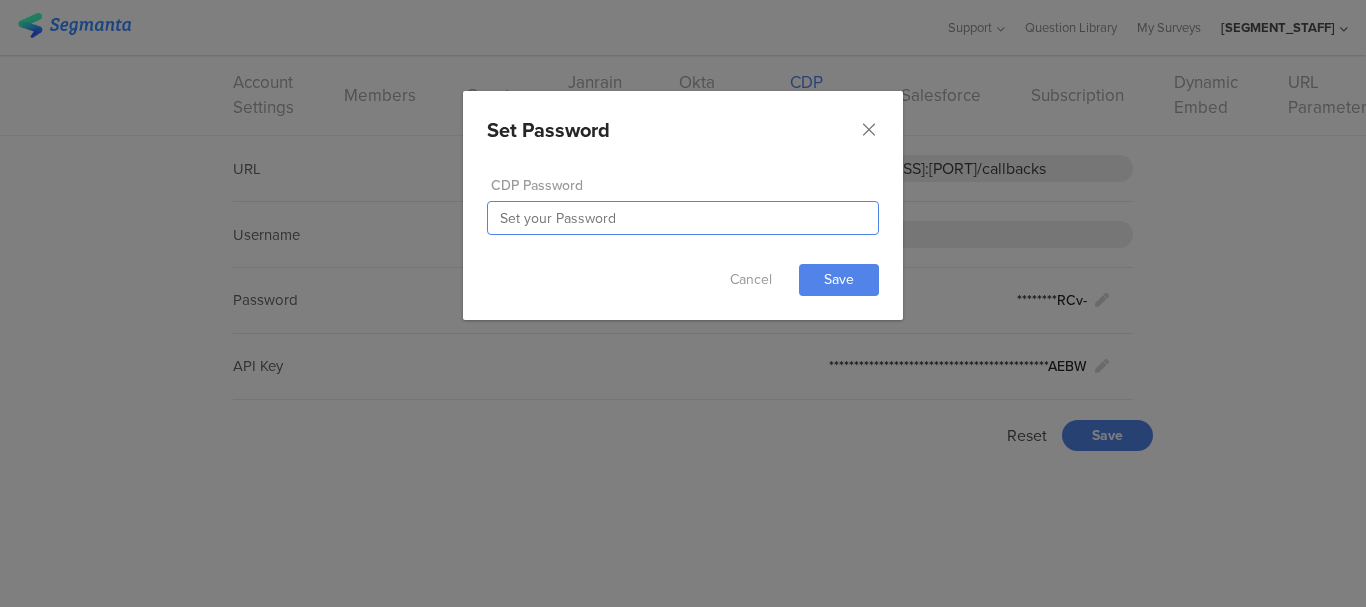 click at bounding box center [683, 218] 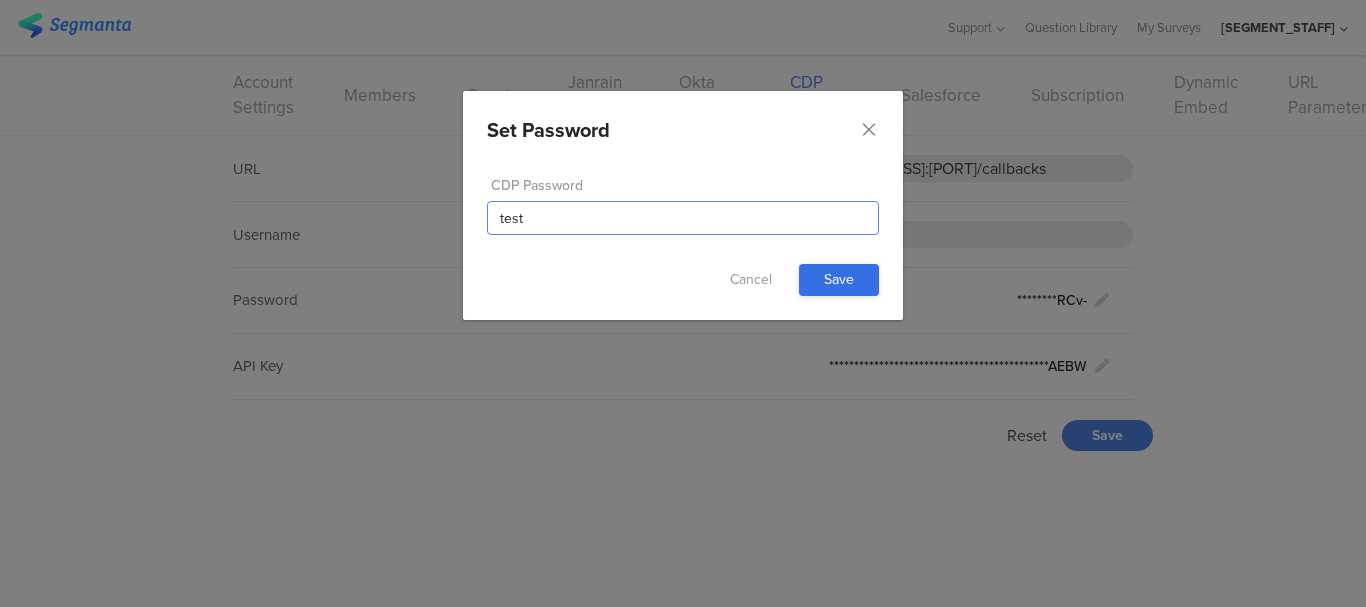 type on "test" 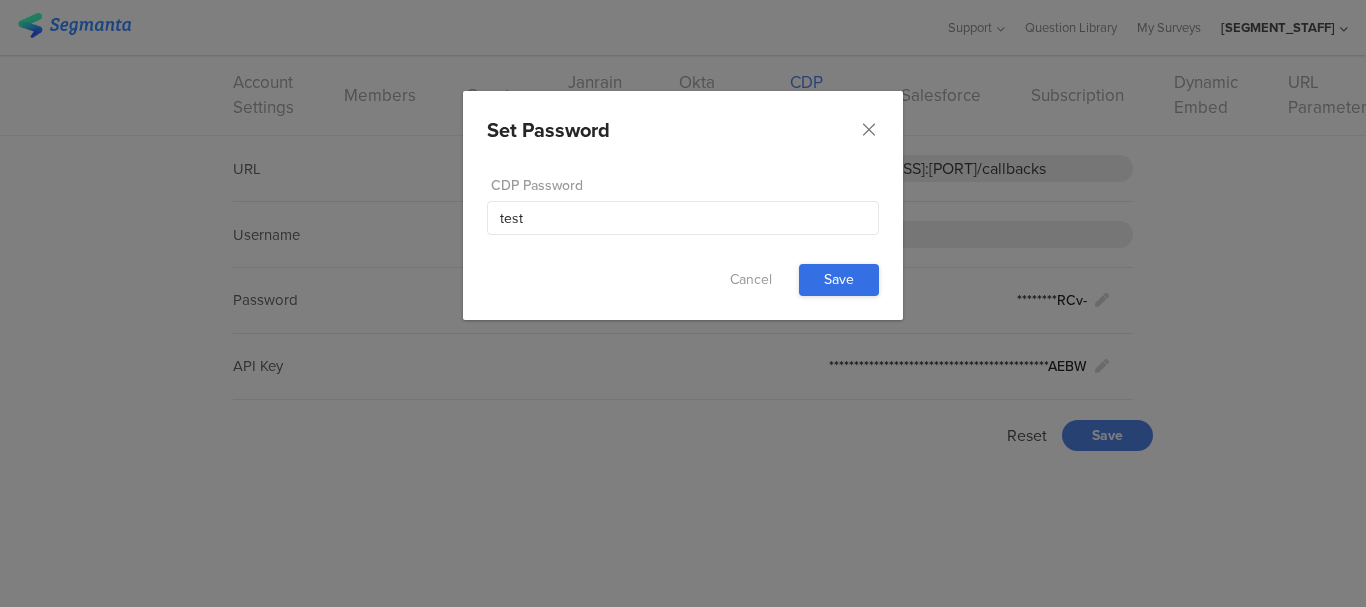 click on "Save" at bounding box center (0, 0) 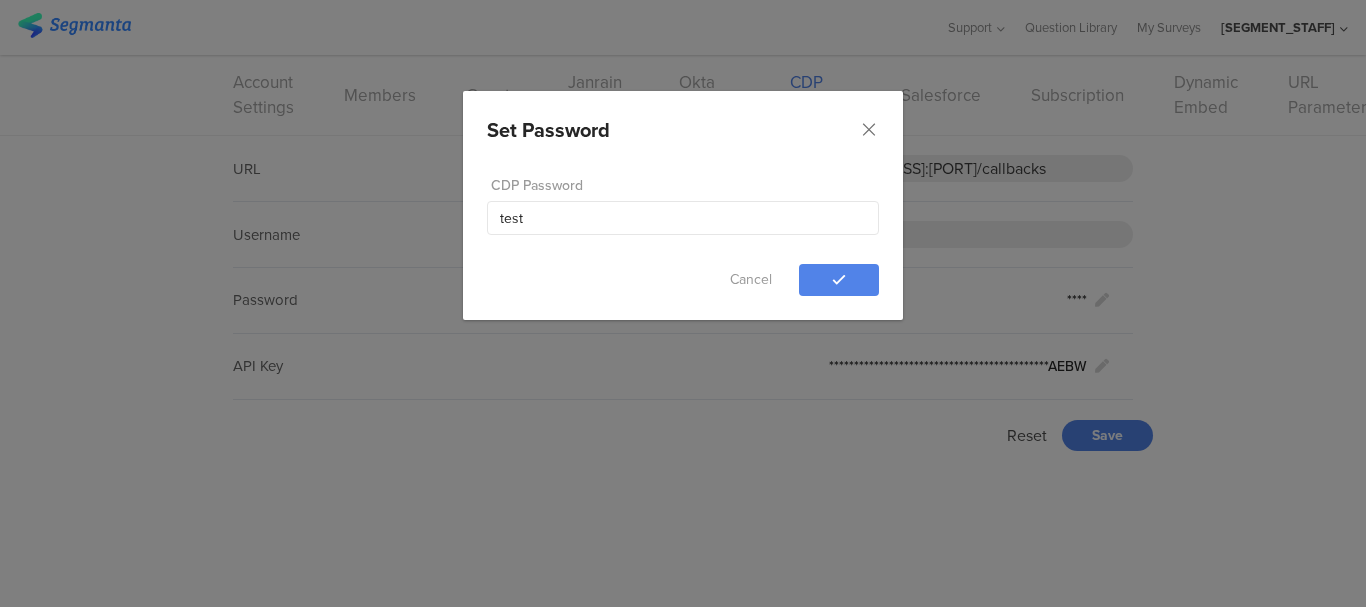 click on "Set Password       Failed saving changes.  If the problem persists please contact us at  [EMAIL] .        CDP Password     test           Cancel" at bounding box center [683, 303] 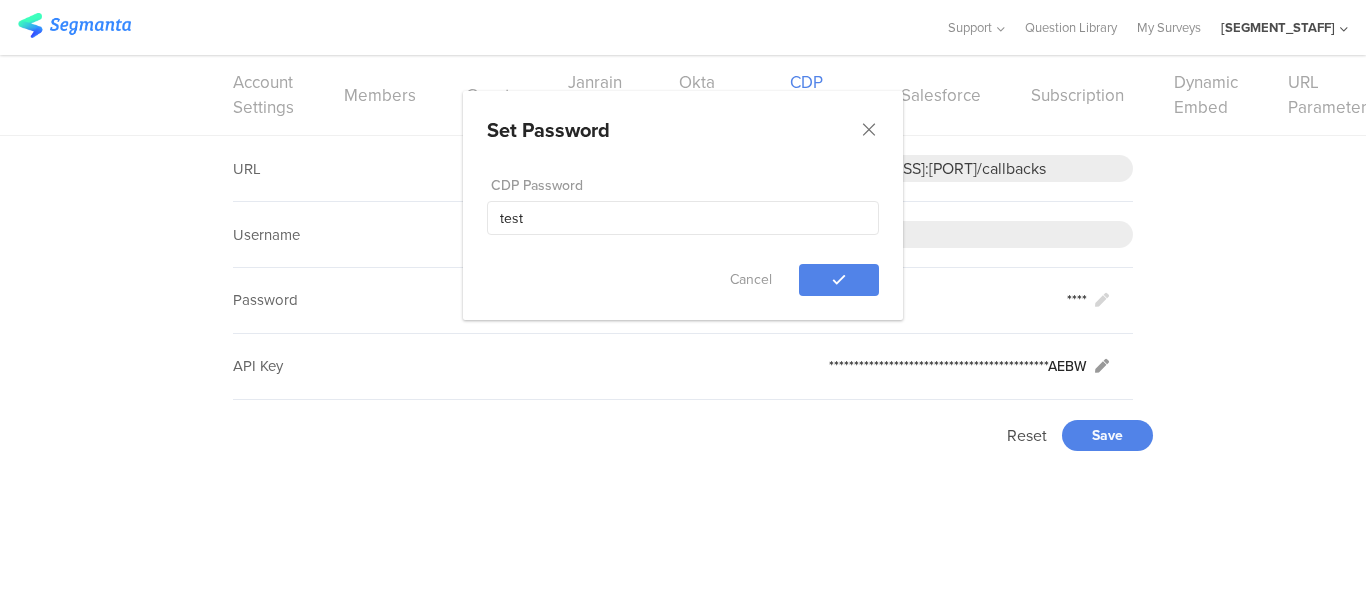 click at bounding box center [1102, 300] 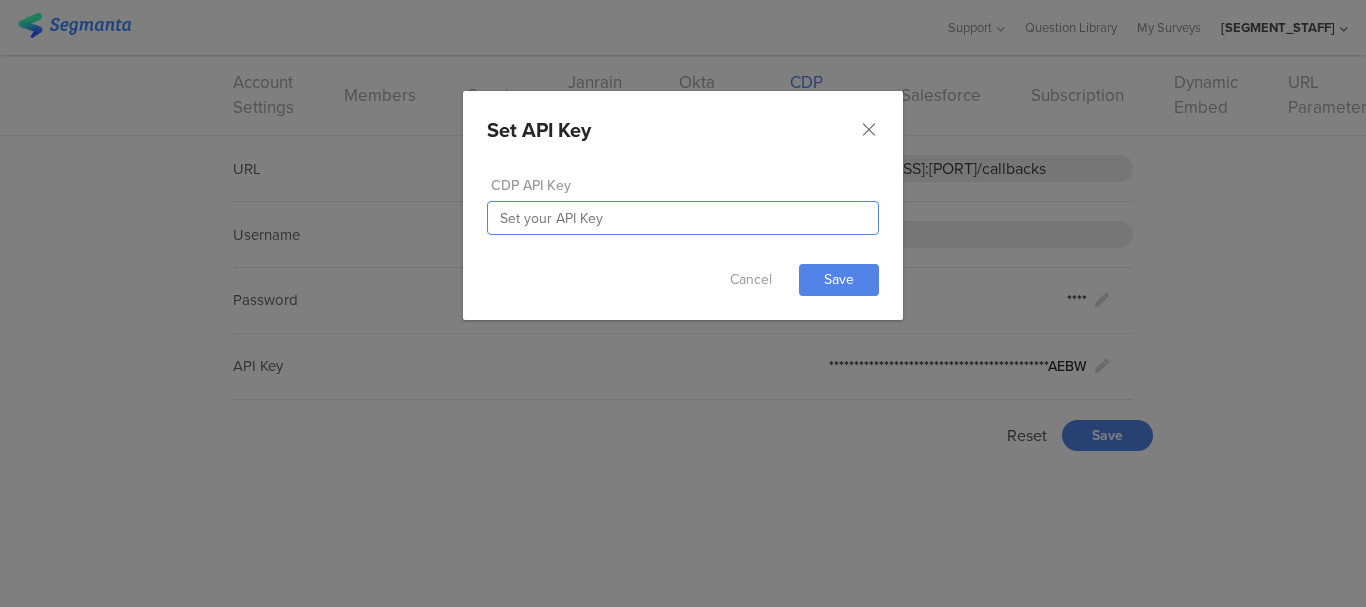 click at bounding box center [0, 0] 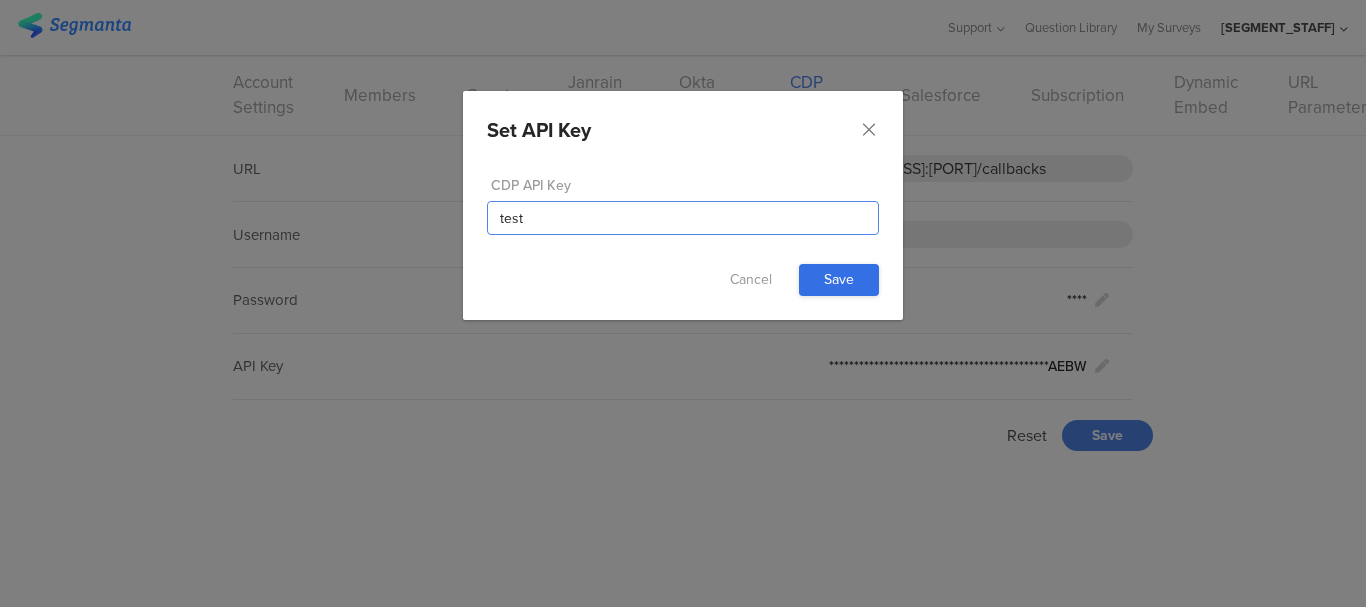 type on "test" 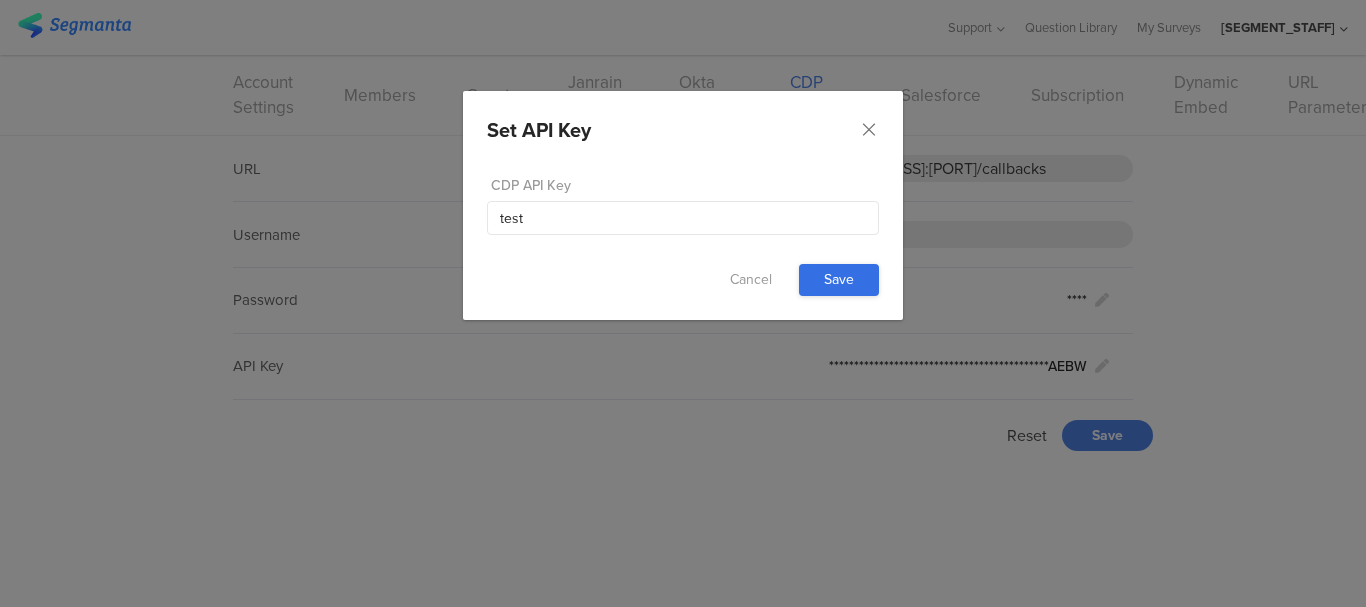 click on "Save" at bounding box center [0, 0] 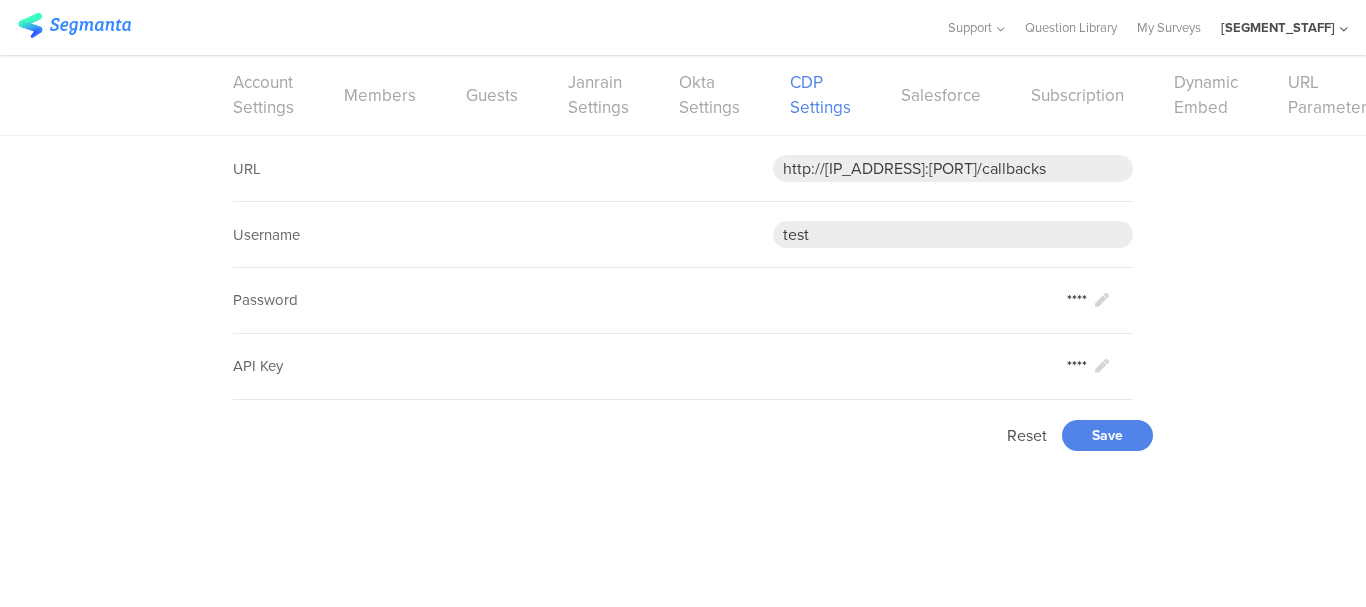 click on "Save" at bounding box center [1107, 435] 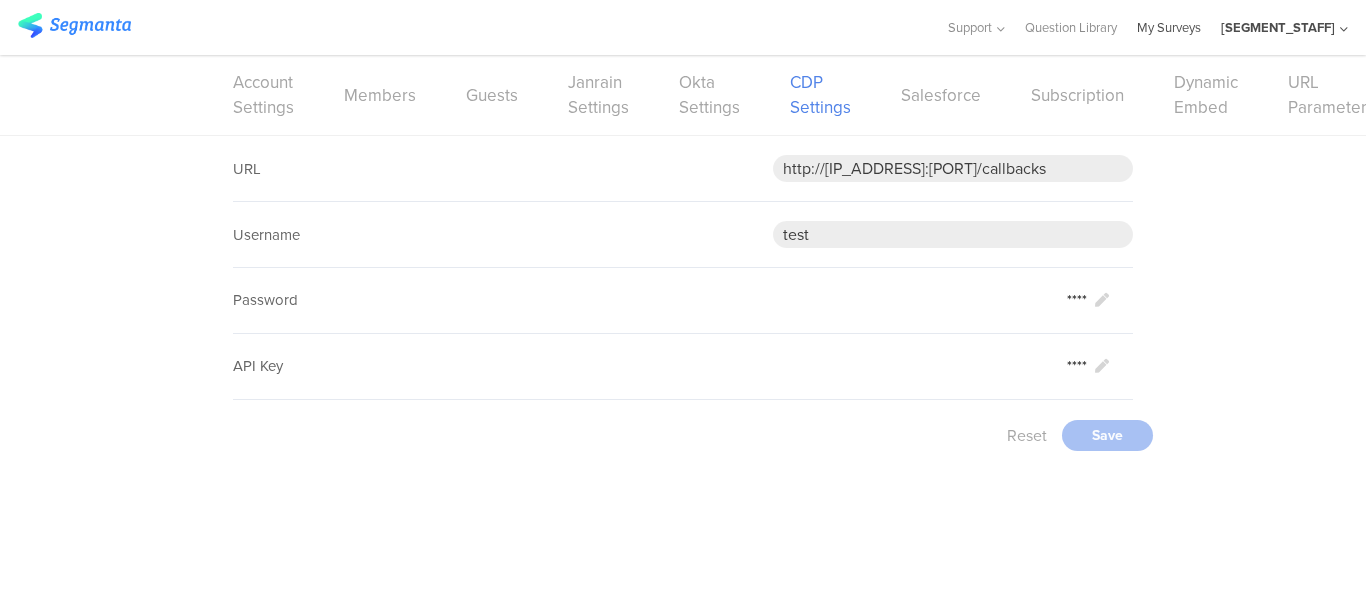click on "My Surveys" at bounding box center [1195, 27] 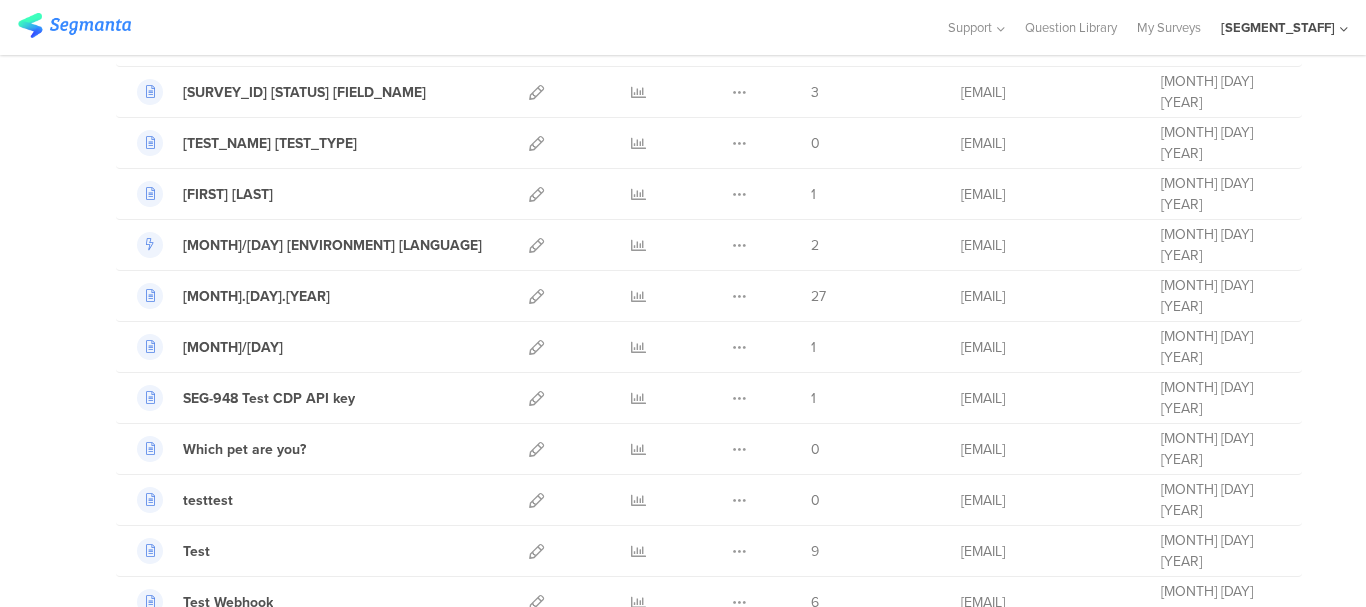 scroll, scrollTop: 0, scrollLeft: 0, axis: both 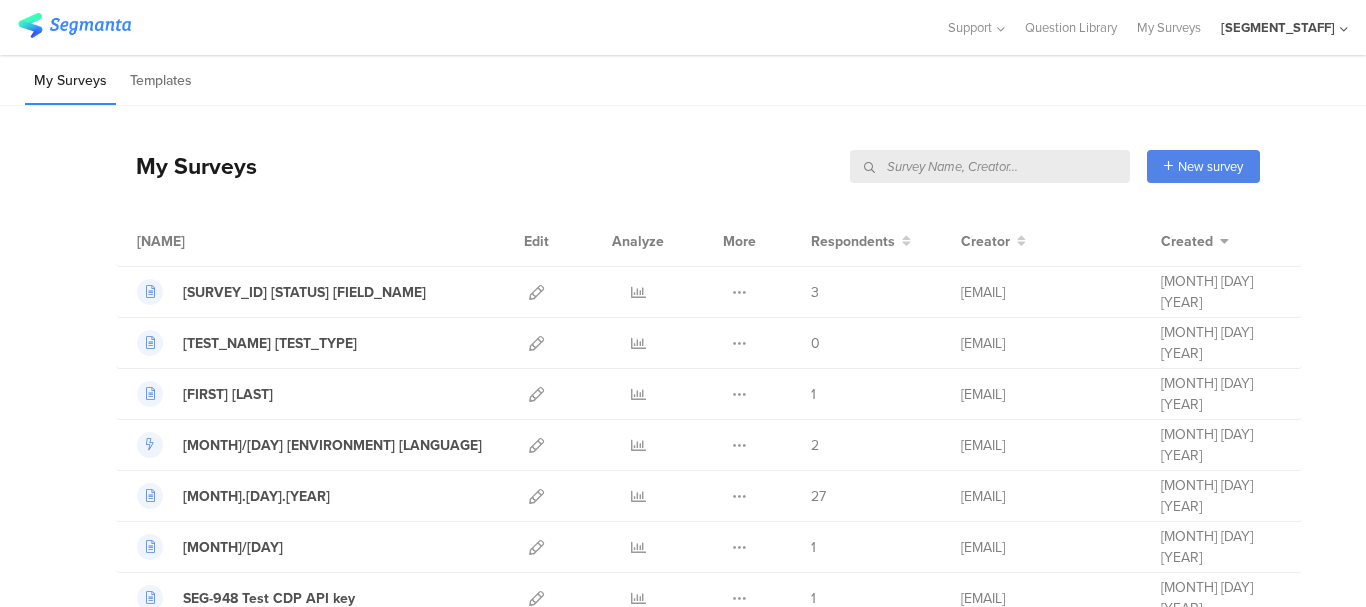 click at bounding box center [990, 166] 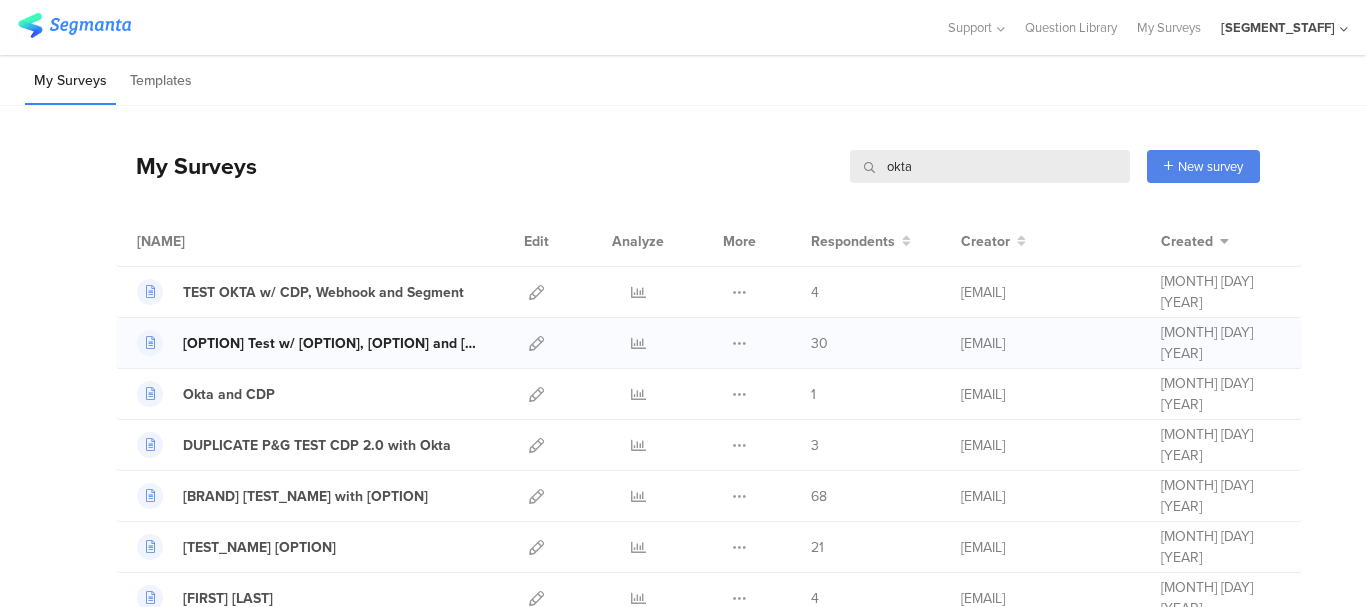 type on "okta" 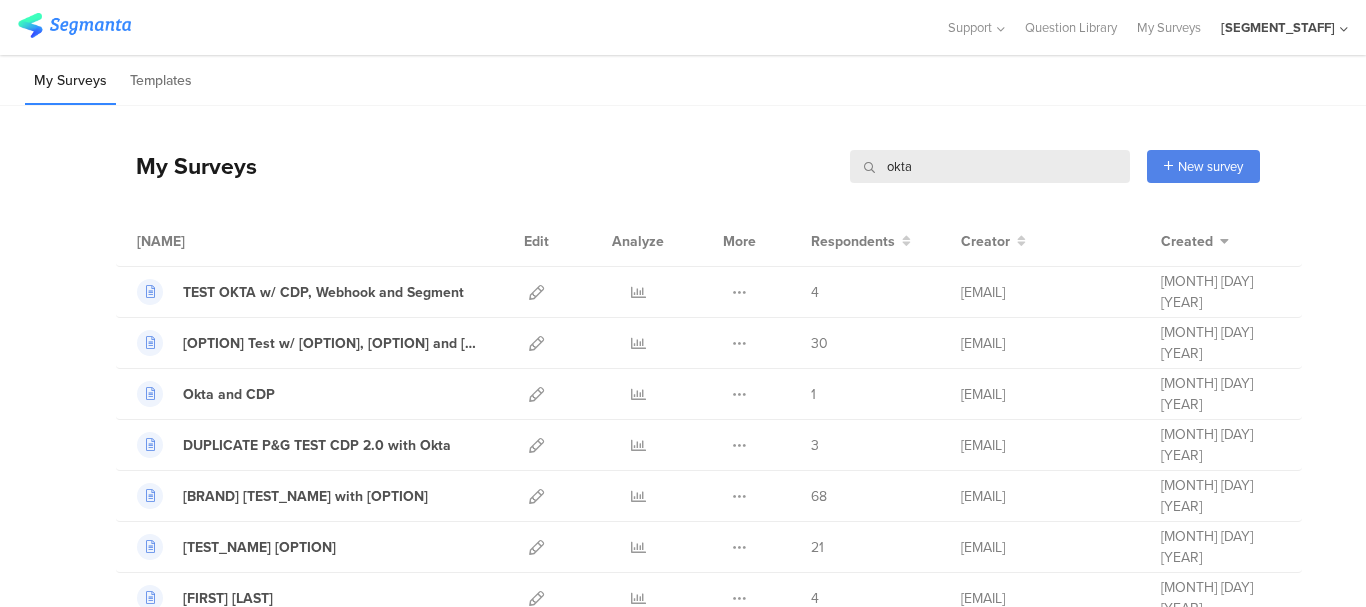 click on "My Surveys
[TEXT]
[TEXT]
New survey
Start from scratch
Choose from templates" at bounding box center (688, 166) 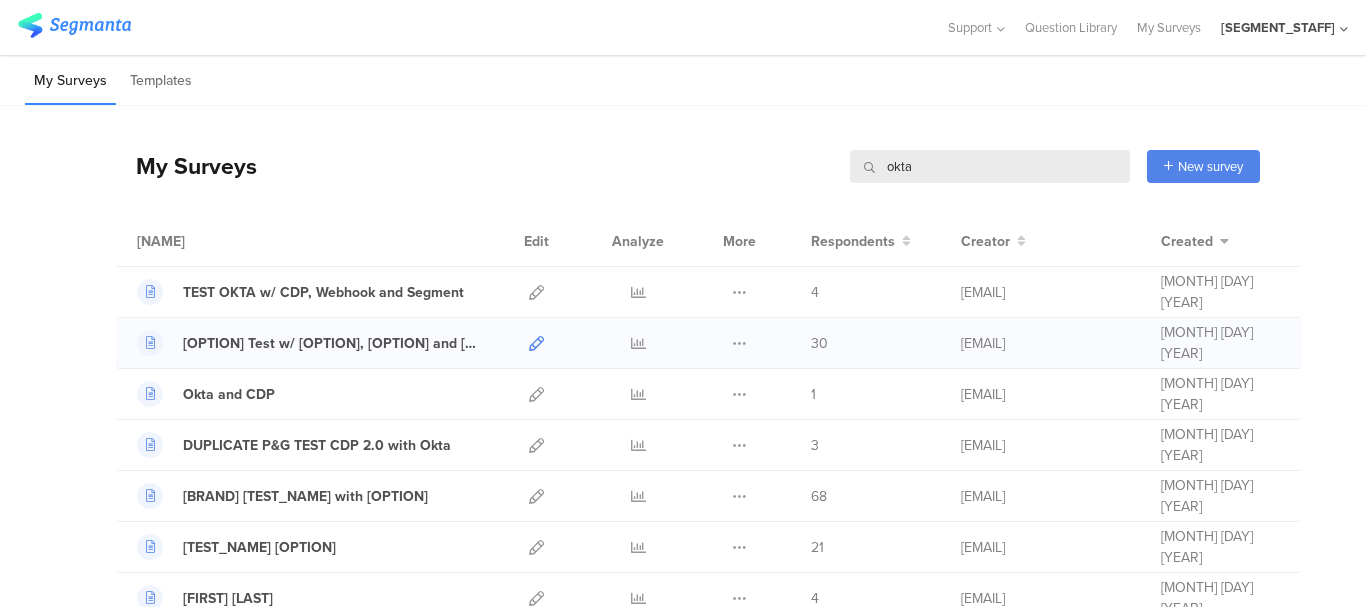click at bounding box center [536, 343] 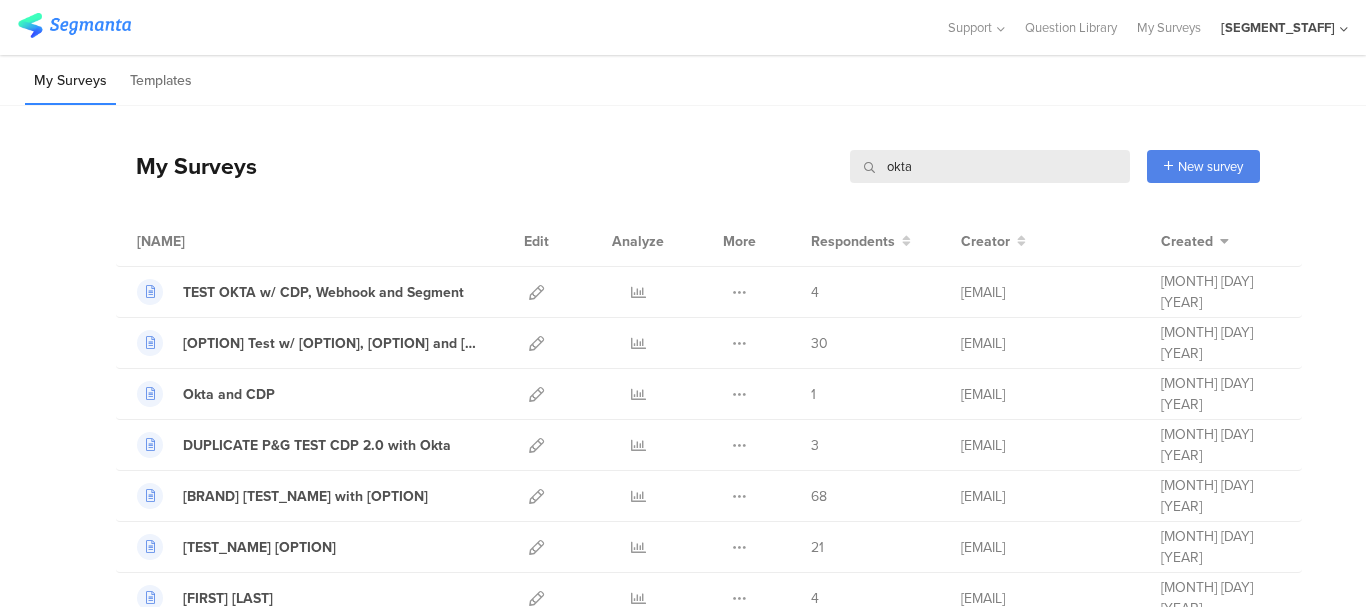 drag, startPoint x: 902, startPoint y: 171, endPoint x: 836, endPoint y: 170, distance: 66.007576 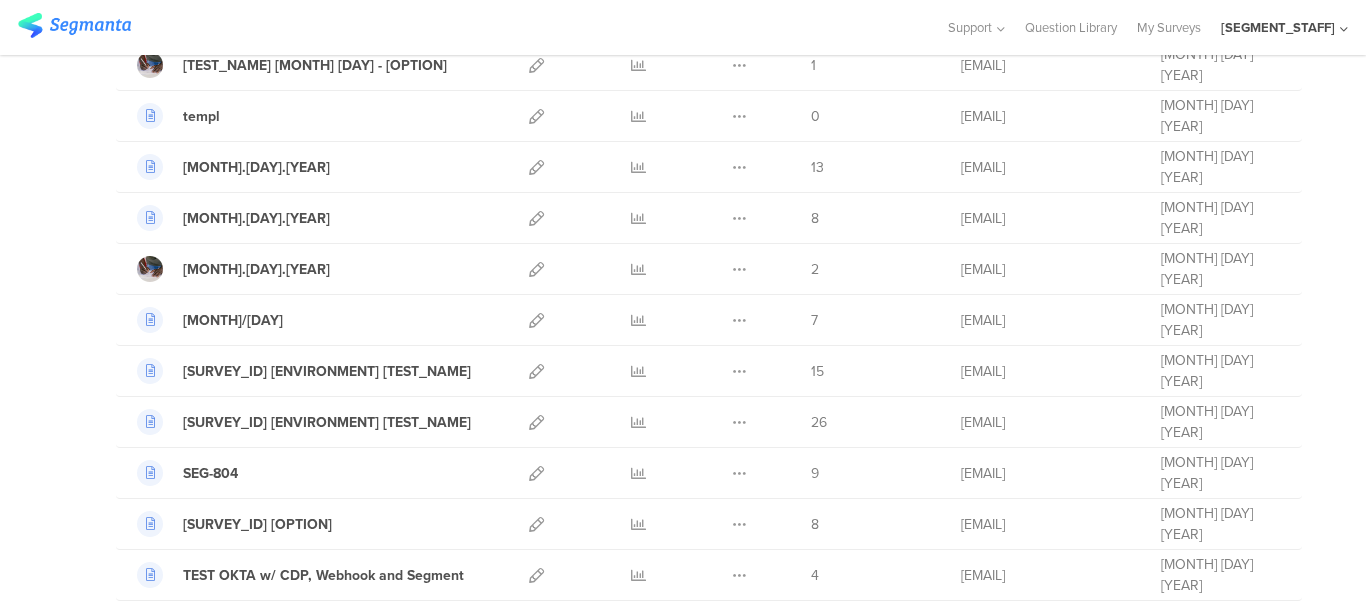 scroll, scrollTop: 800, scrollLeft: 0, axis: vertical 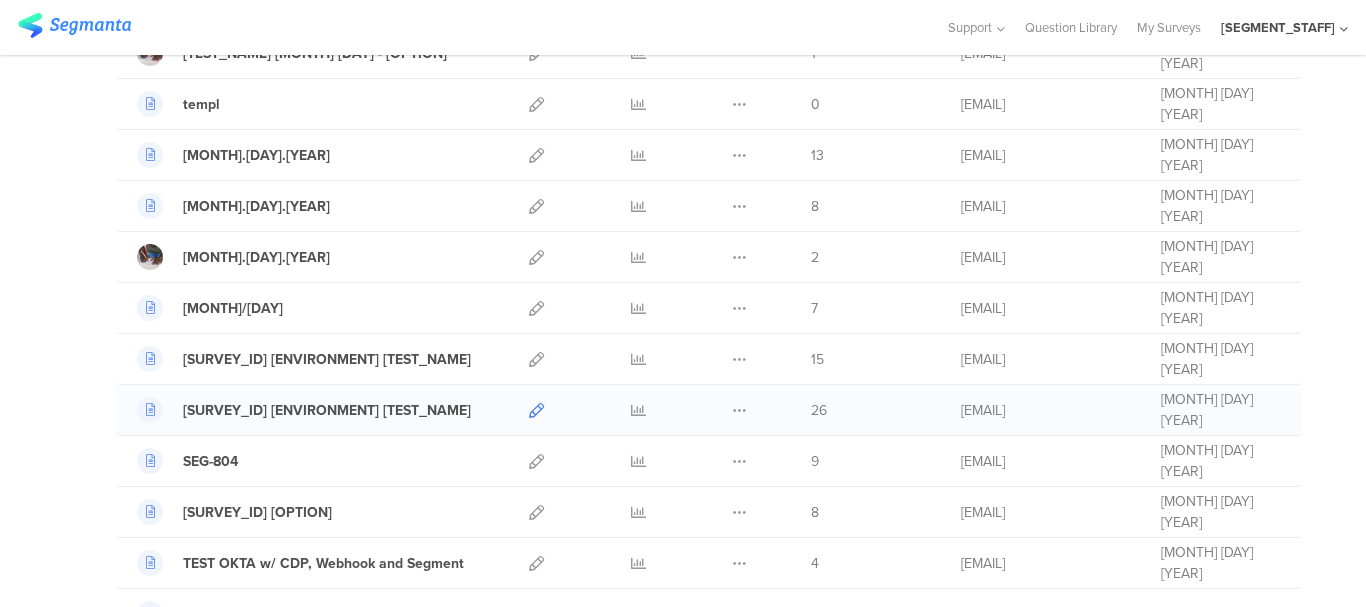 type 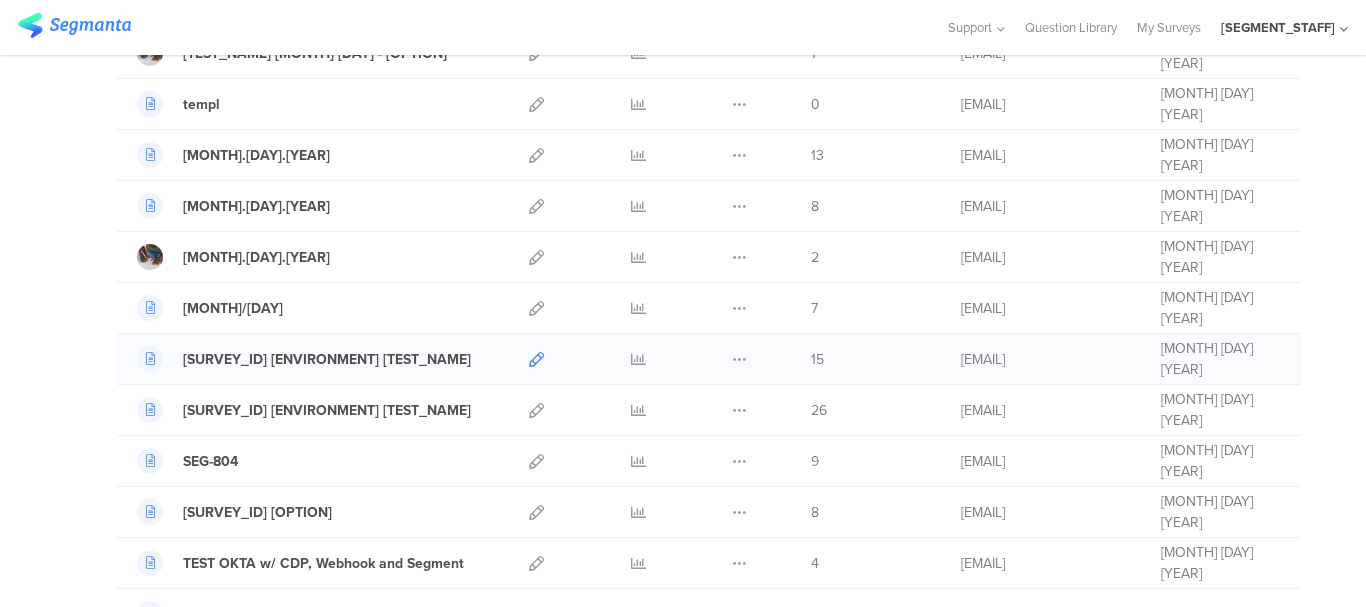 click at bounding box center (536, 359) 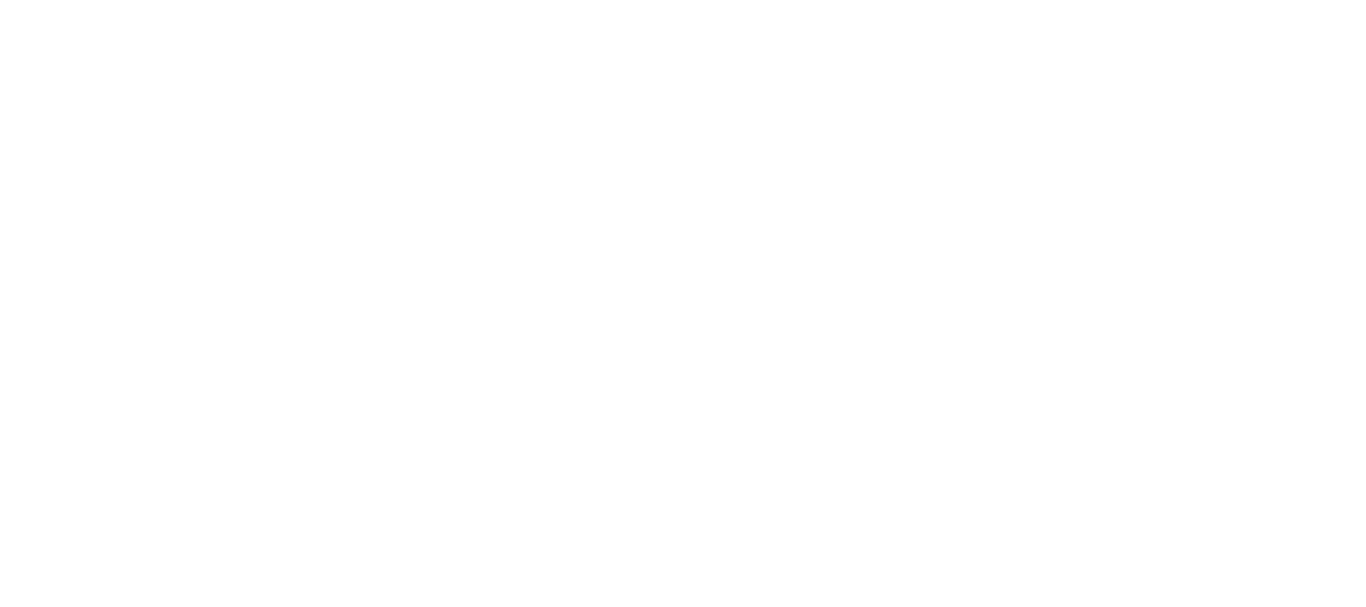 scroll, scrollTop: 0, scrollLeft: 0, axis: both 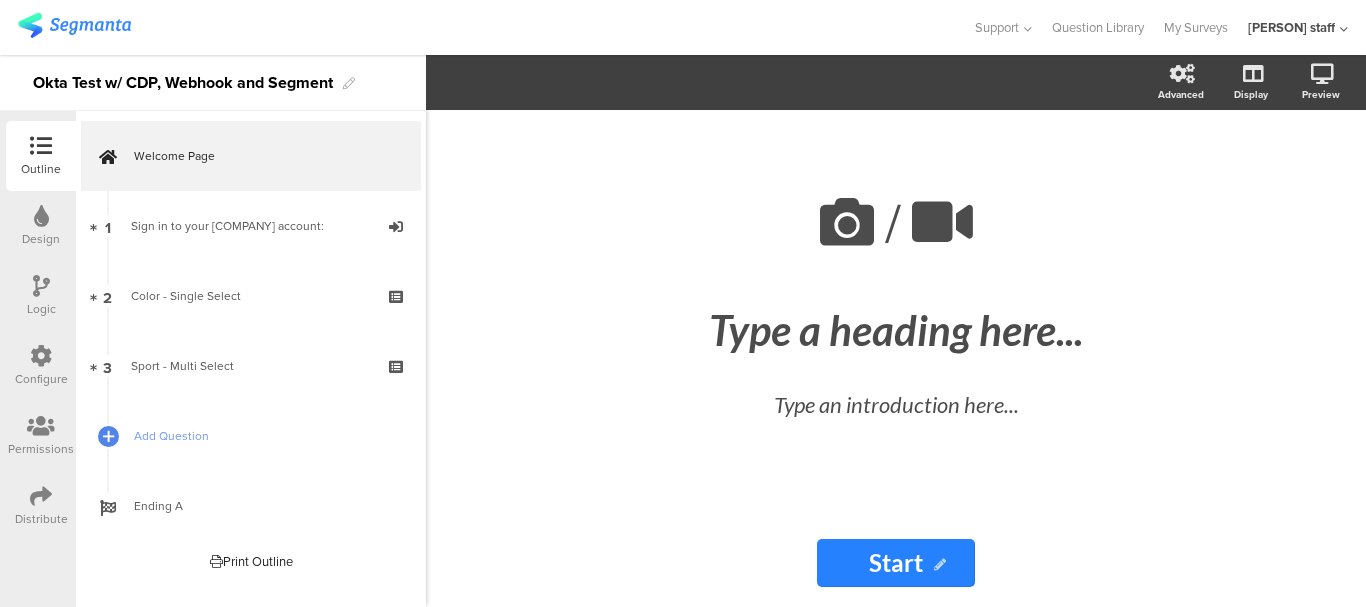 click on "Configure" at bounding box center (41, 366) 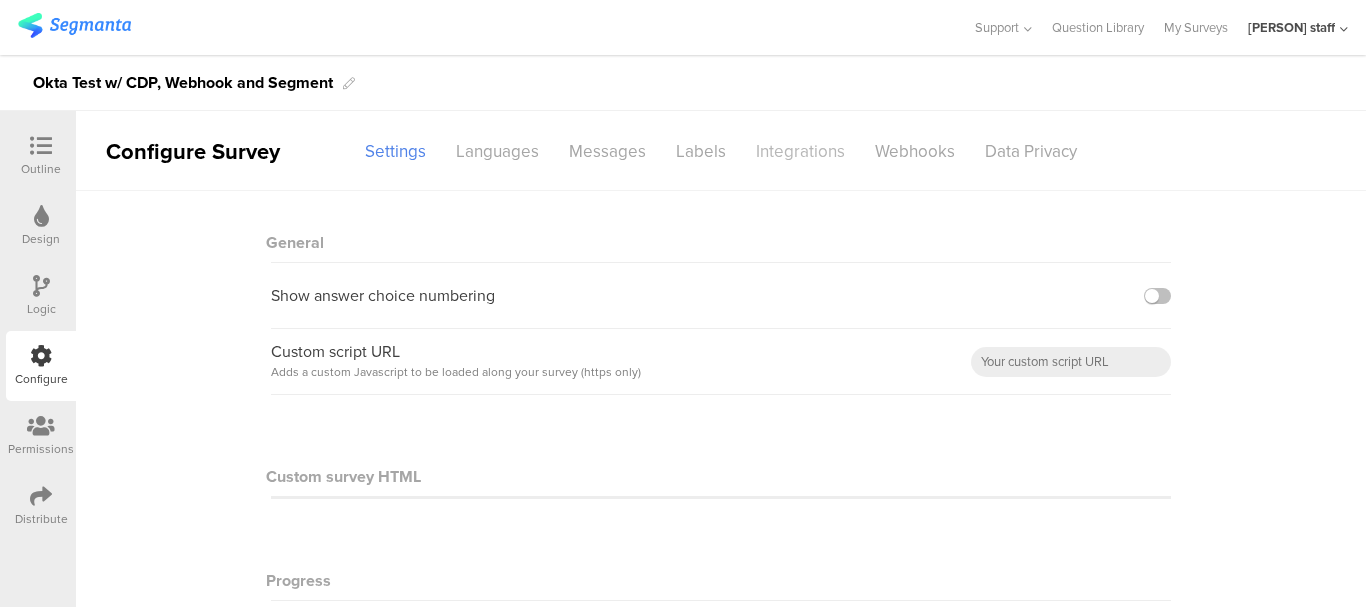 click on "Integrations" at bounding box center (395, 151) 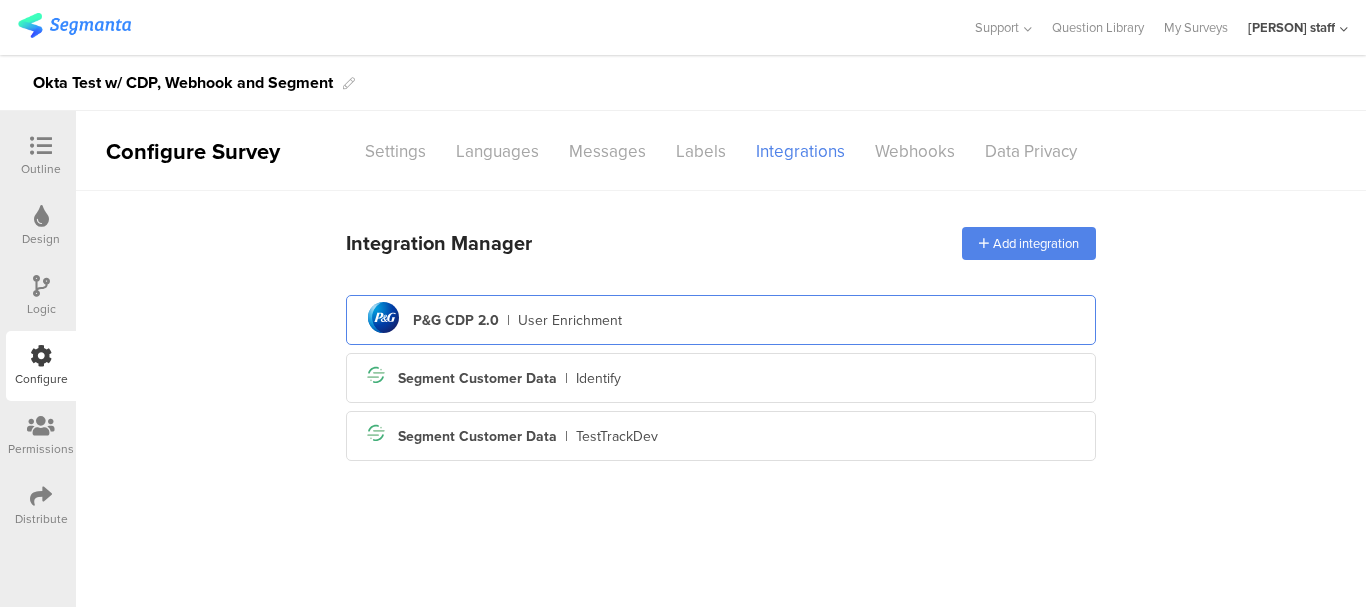 click on "[BRAND] logo [BRAND] [BRAND] | User Enrichment" at bounding box center (721, 320) 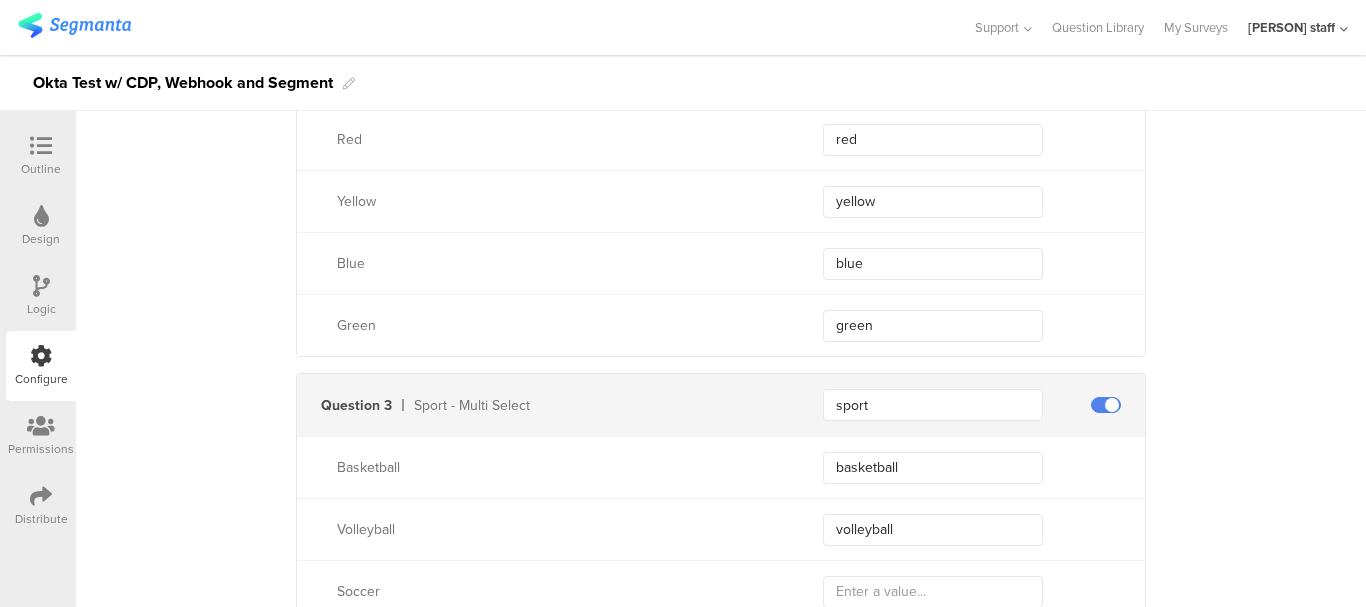 scroll, scrollTop: 996, scrollLeft: 0, axis: vertical 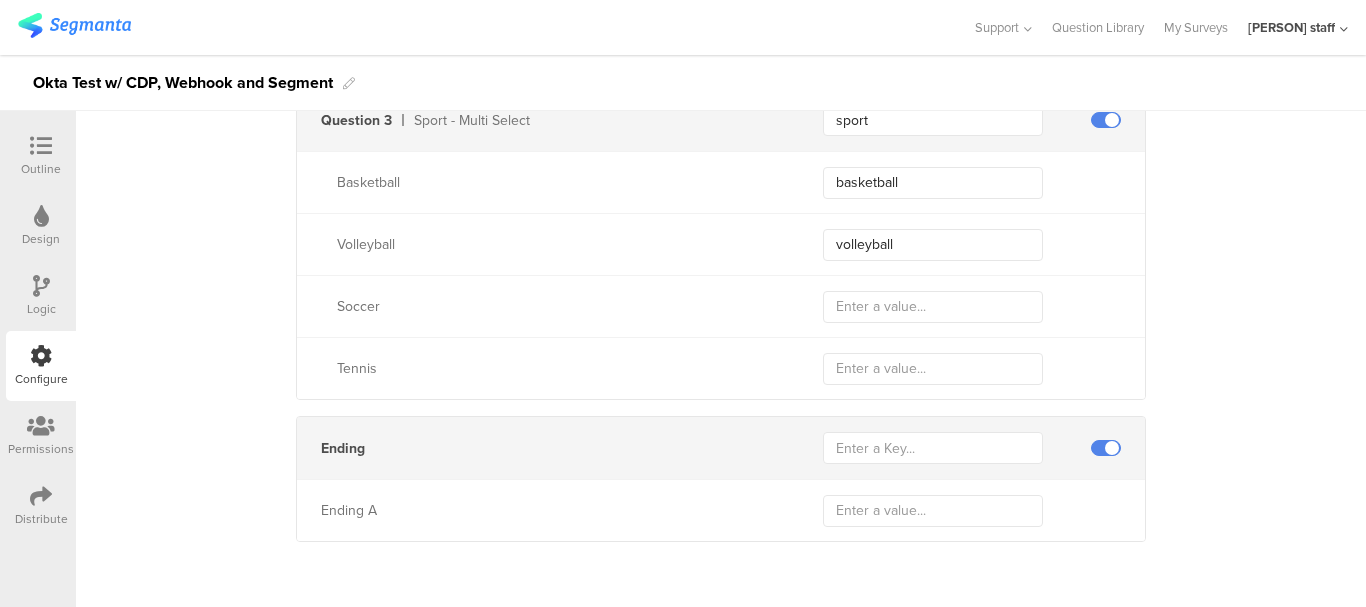 click on "Distribute" at bounding box center (41, 169) 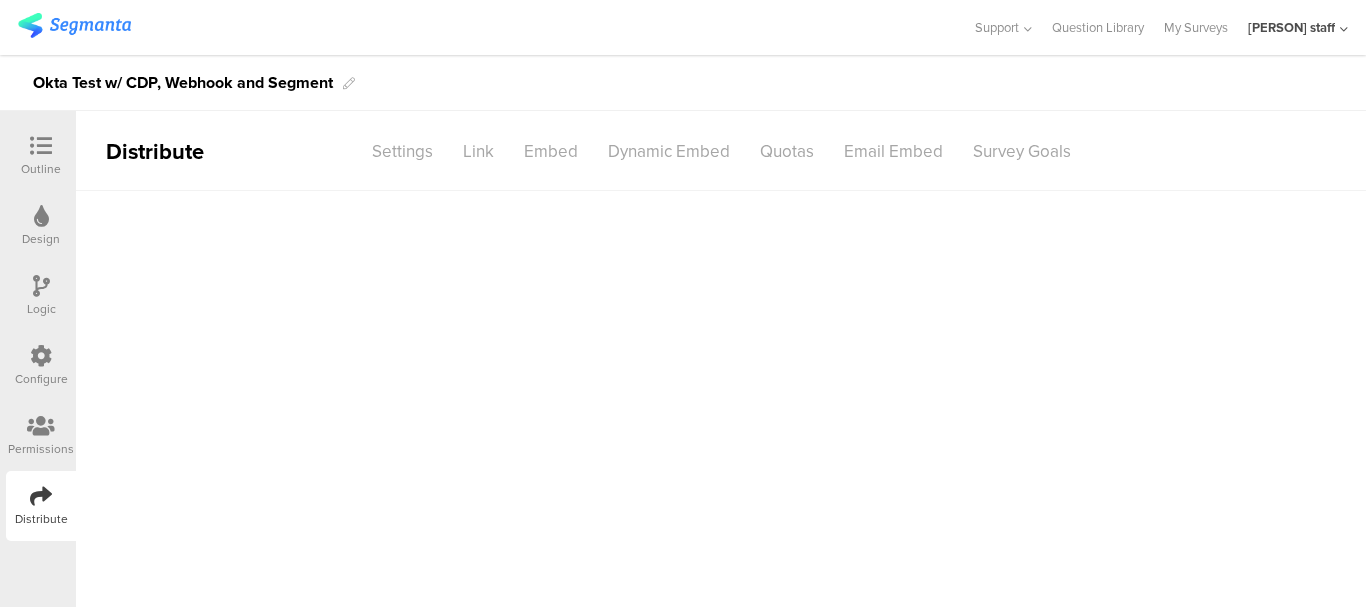 scroll, scrollTop: 0, scrollLeft: 0, axis: both 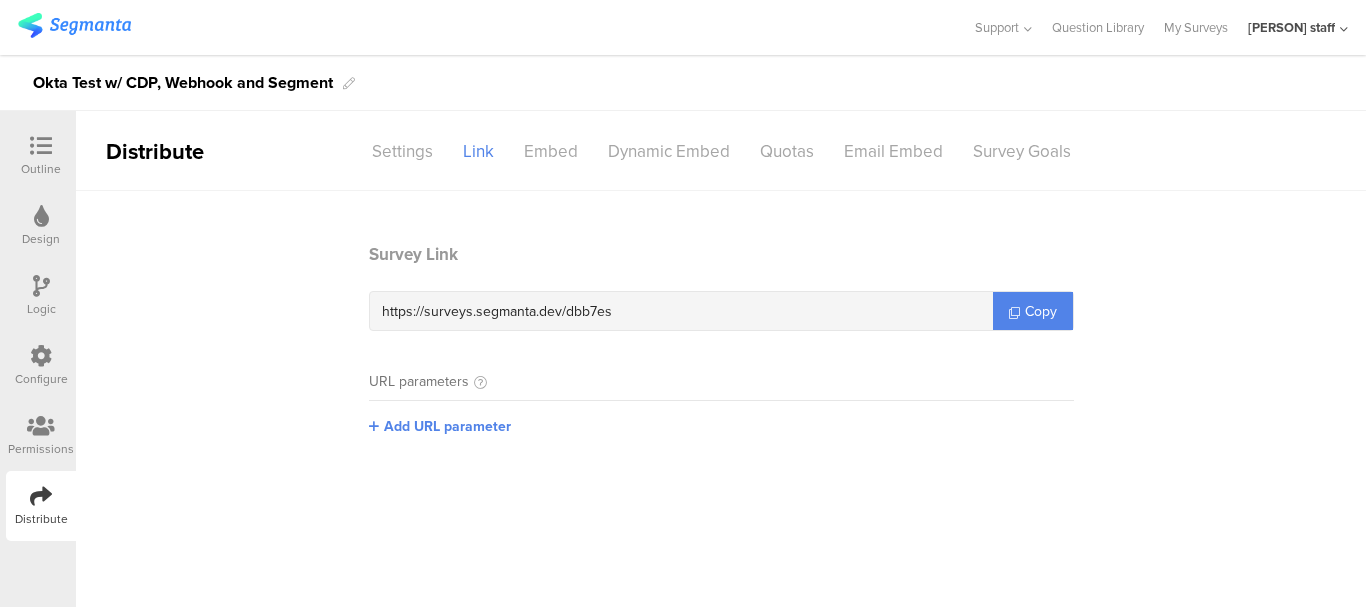 click on "Copy" at bounding box center [1033, 311] 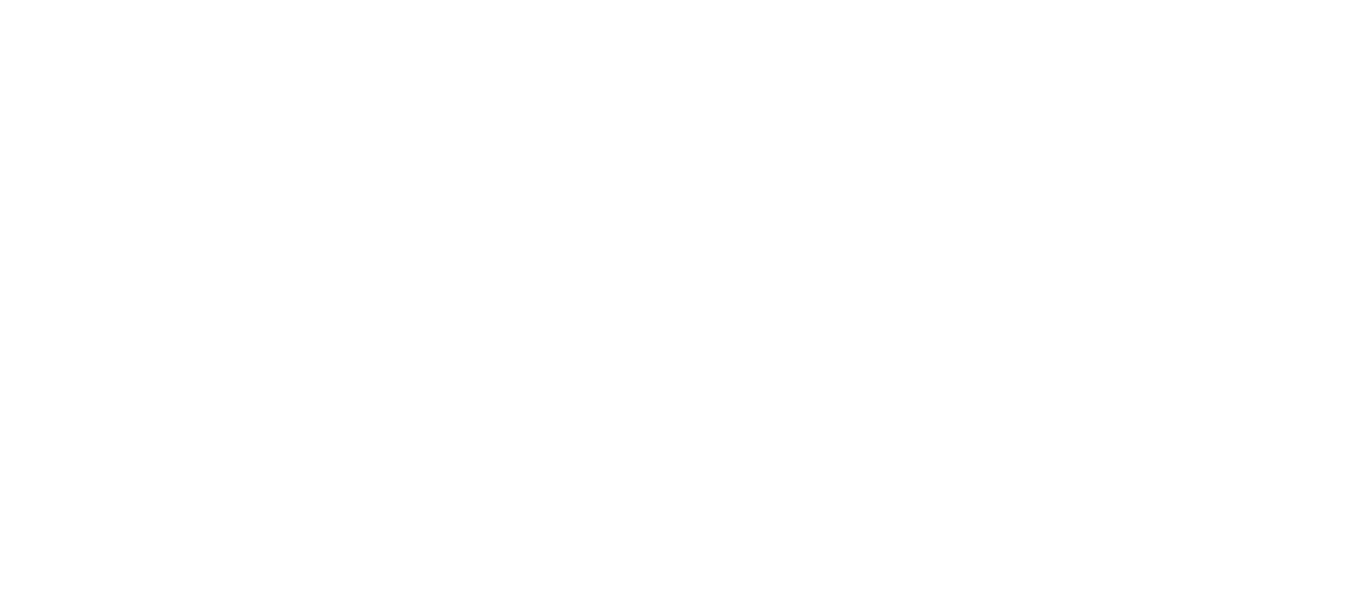 scroll, scrollTop: 0, scrollLeft: 0, axis: both 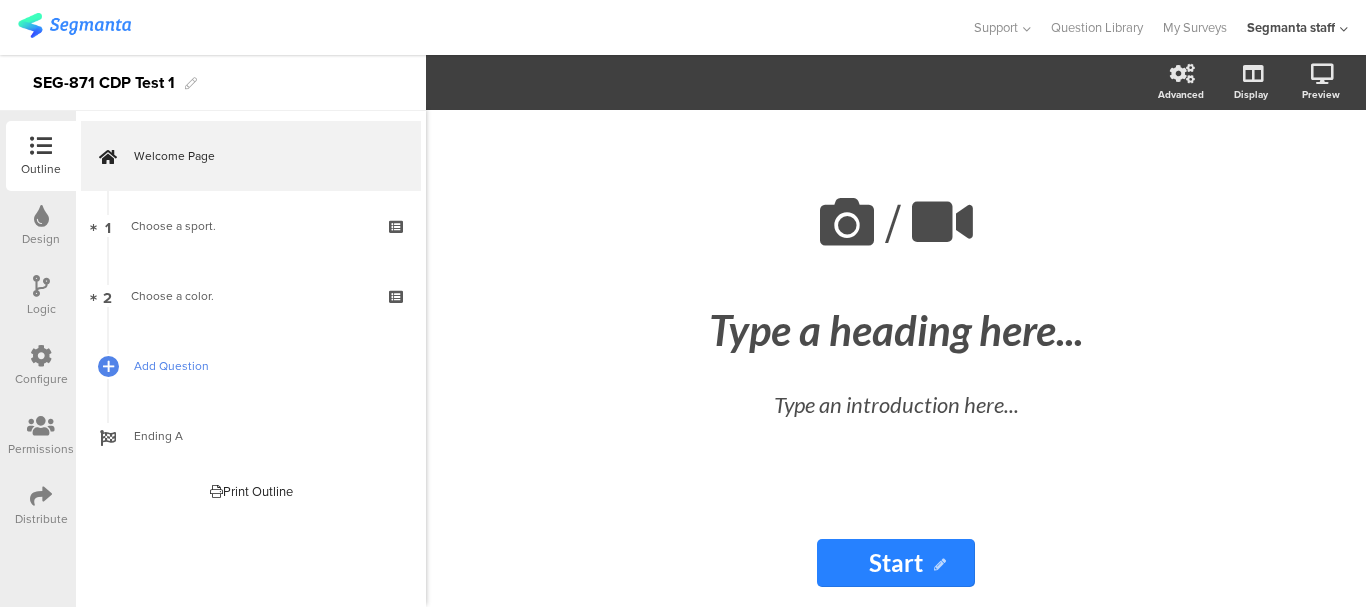 click on "Add Question" at bounding box center (262, 366) 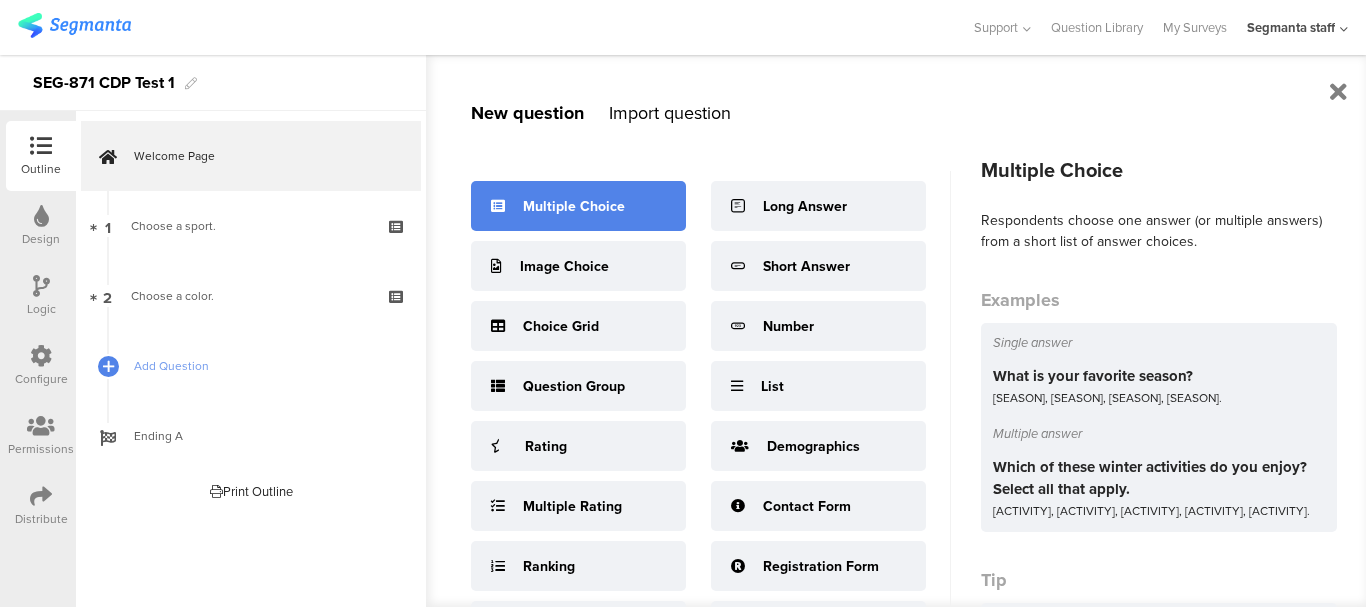 click on "Multiple Choice" at bounding box center (574, 206) 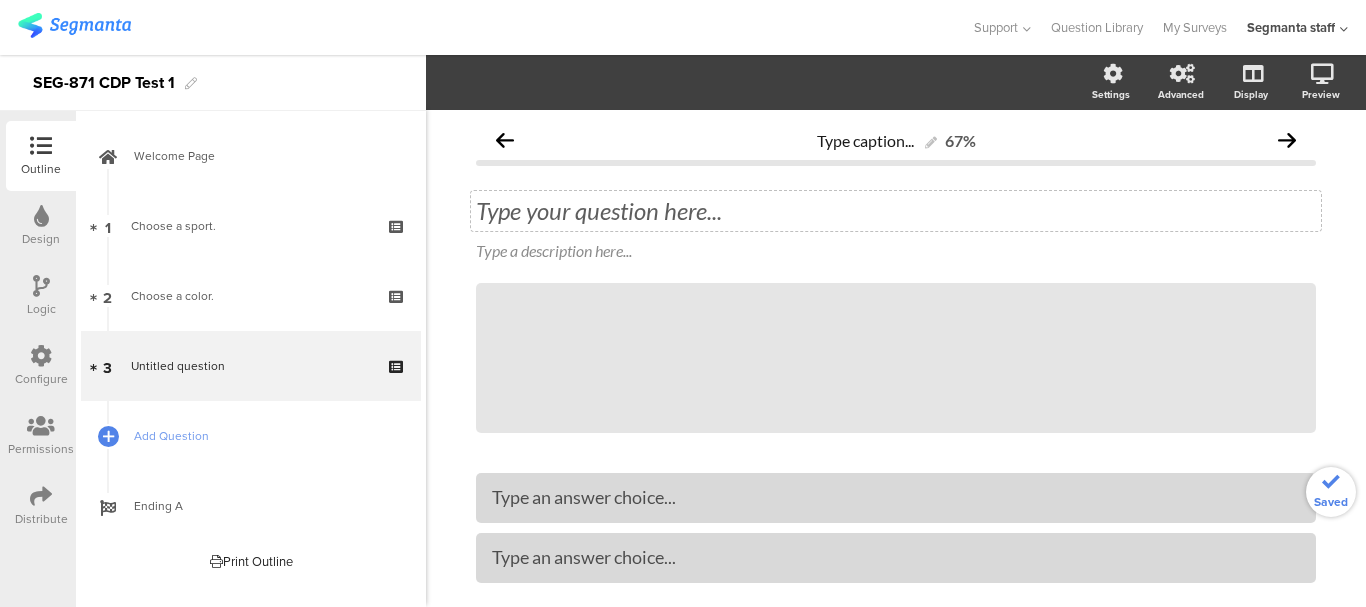 click on "Type your question here..." at bounding box center (896, 211) 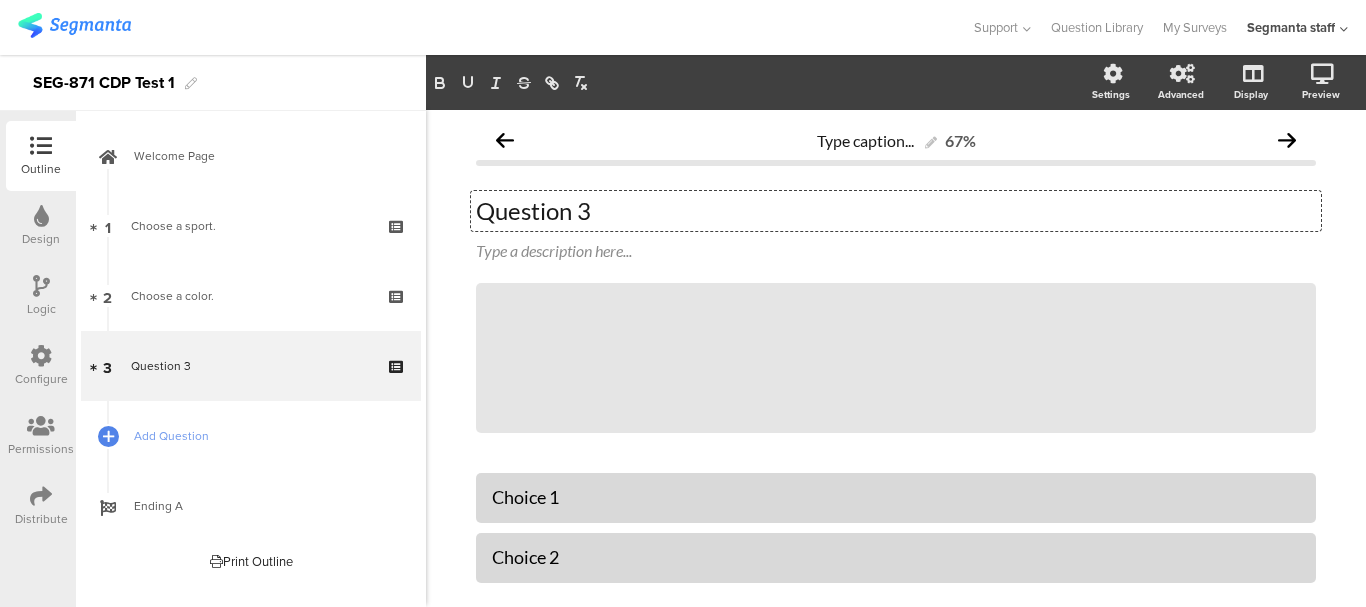 click at bounding box center (41, 356) 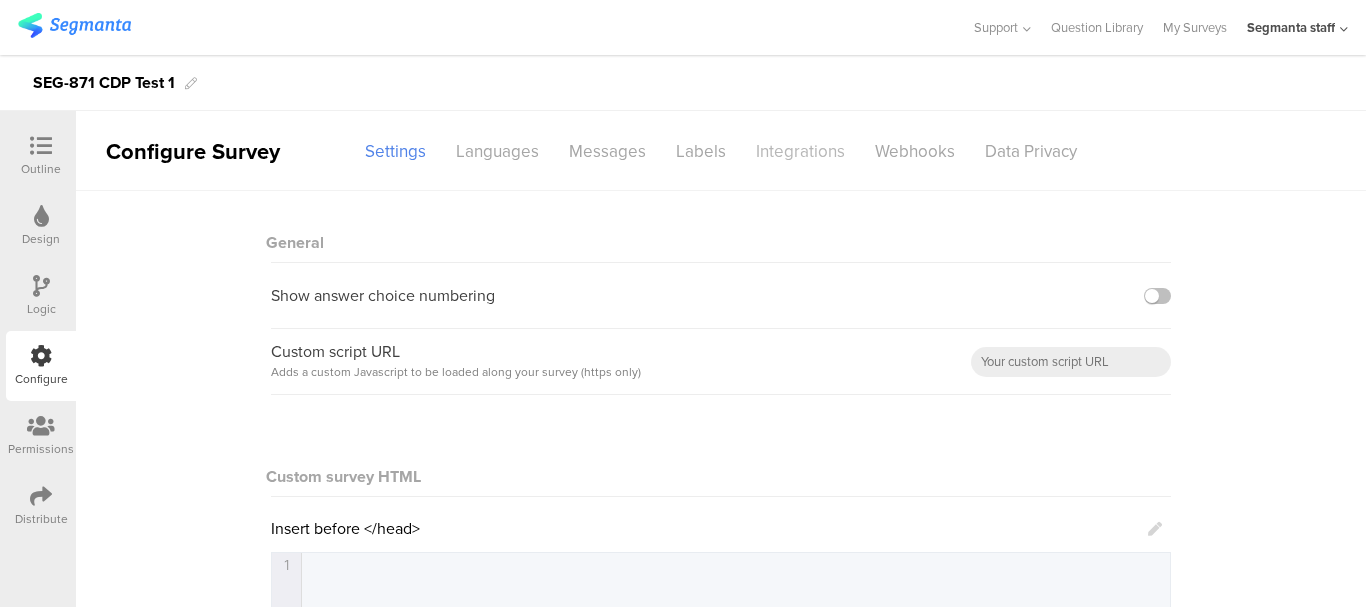 click on "Integrations" at bounding box center [395, 151] 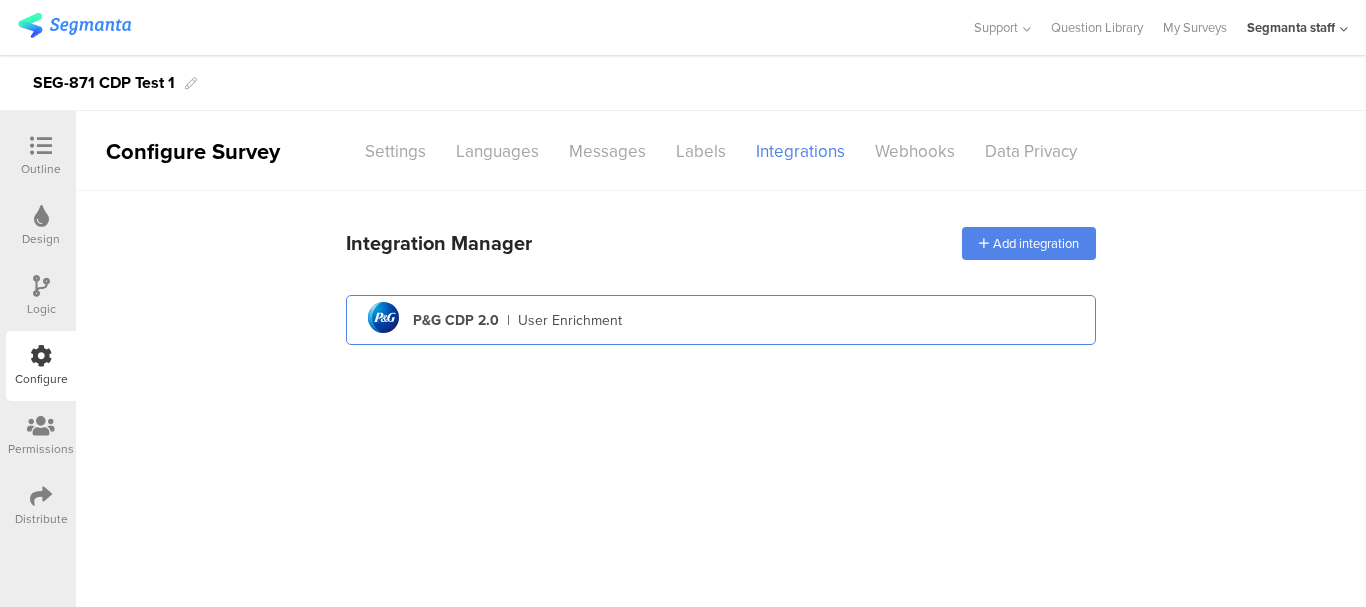 click on "[BRAND] logo [BRAND] [BRAND] | User Enrichment" at bounding box center [721, 320] 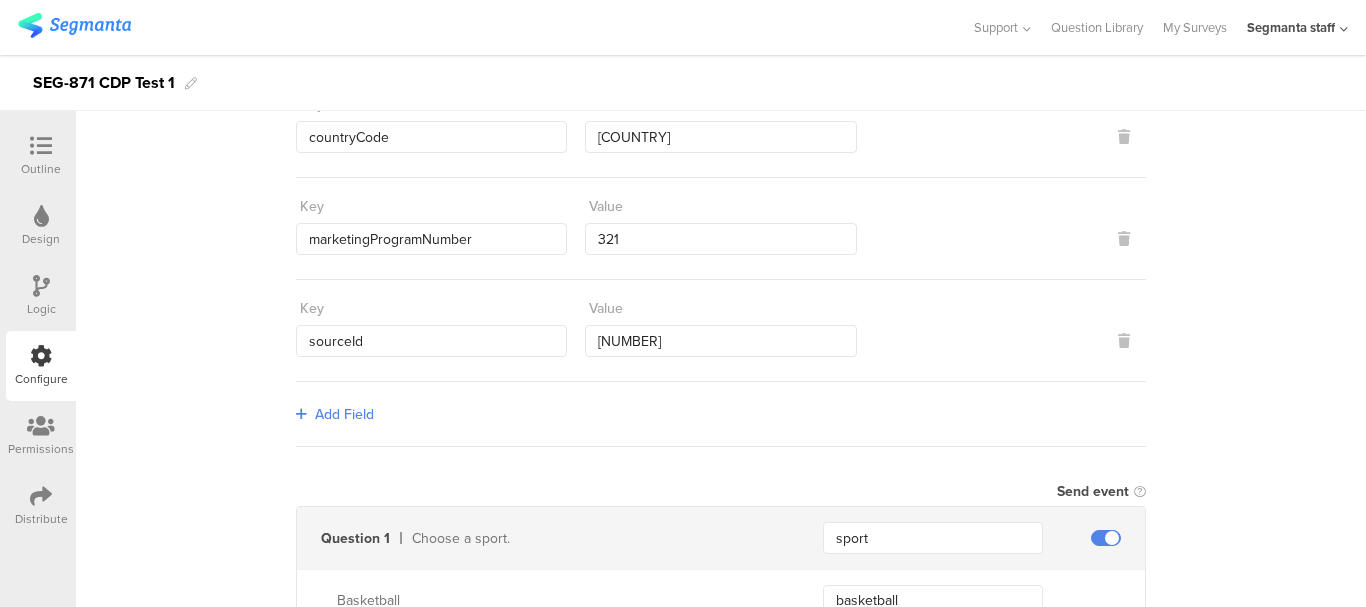 scroll, scrollTop: 88, scrollLeft: 0, axis: vertical 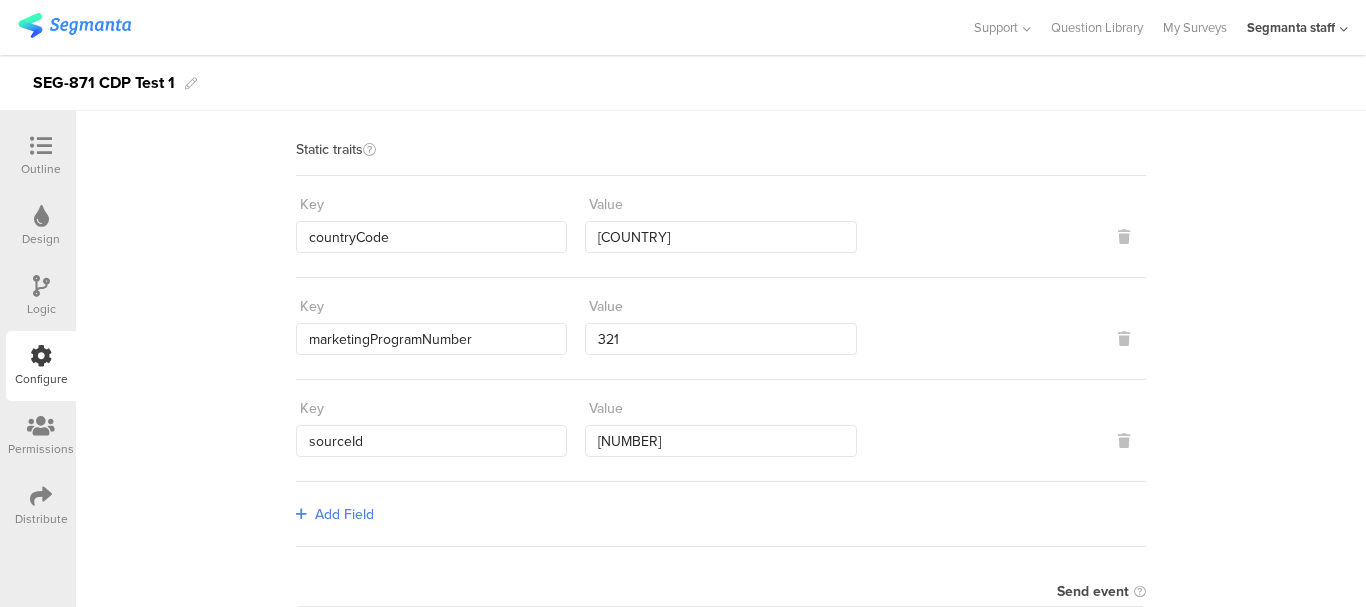 click at bounding box center [41, 496] 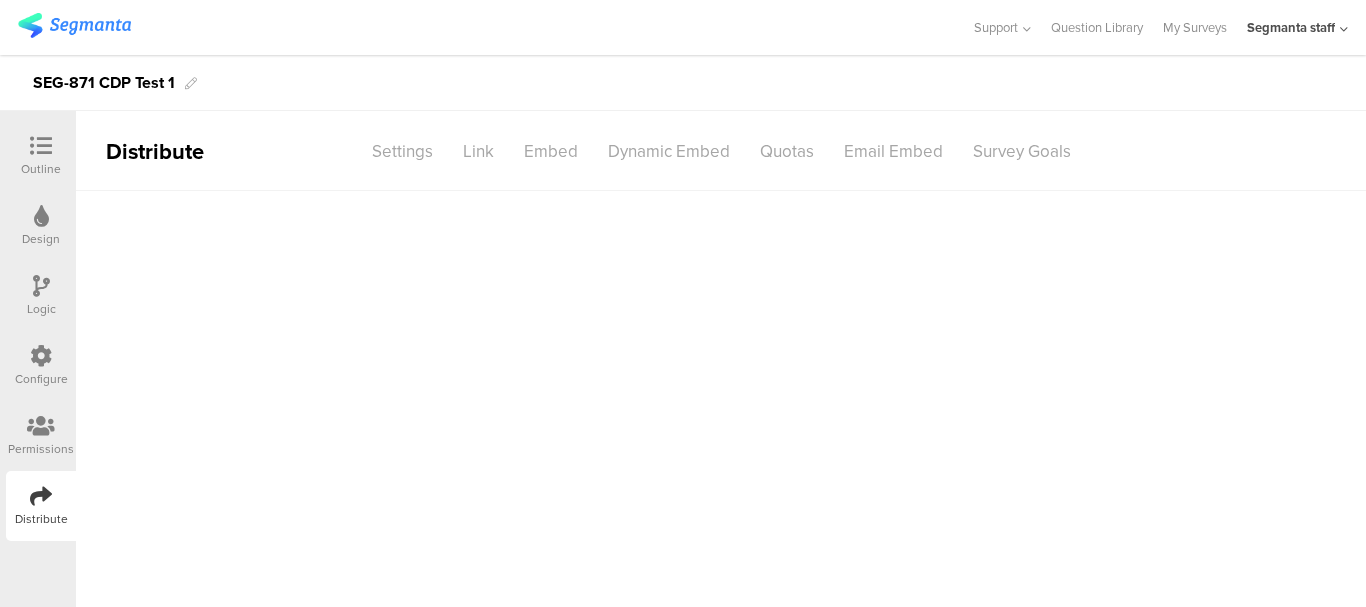 scroll, scrollTop: 0, scrollLeft: 0, axis: both 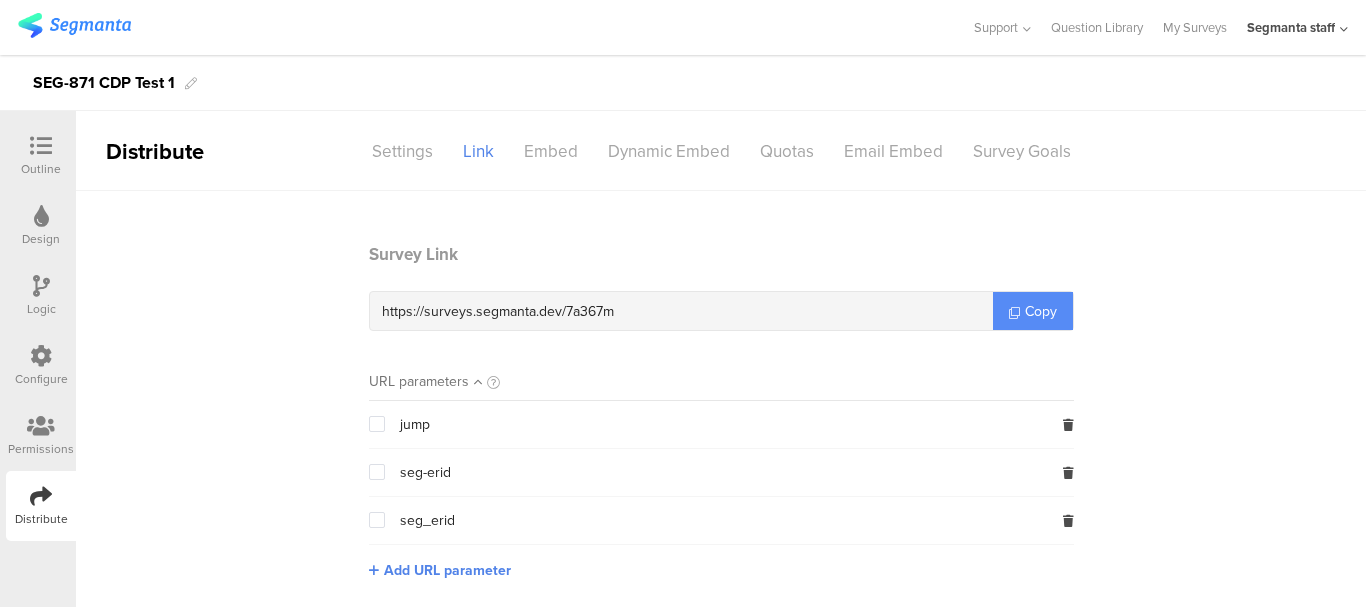 click on "Copy" at bounding box center (1041, 311) 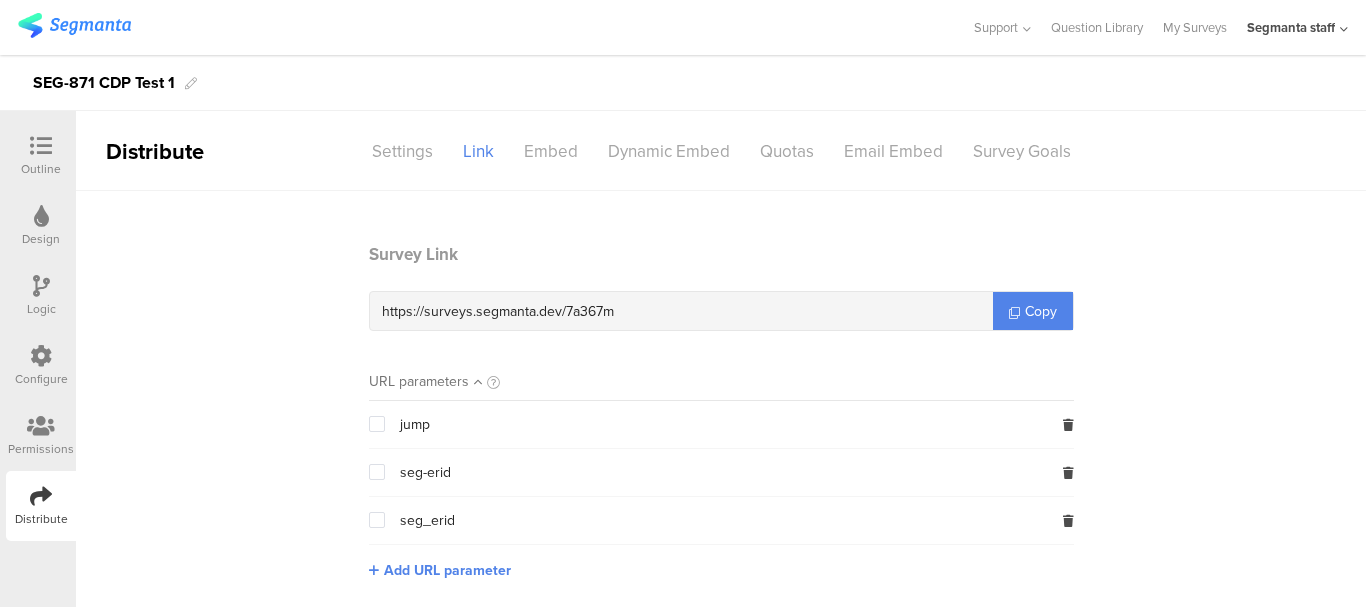 click on "Survey Link     https://surveys.segmanta.dev/7a367m     Copy     URL parameters           jump       seg-erid       seg_erid           Add URL parameter" at bounding box center [721, 426] 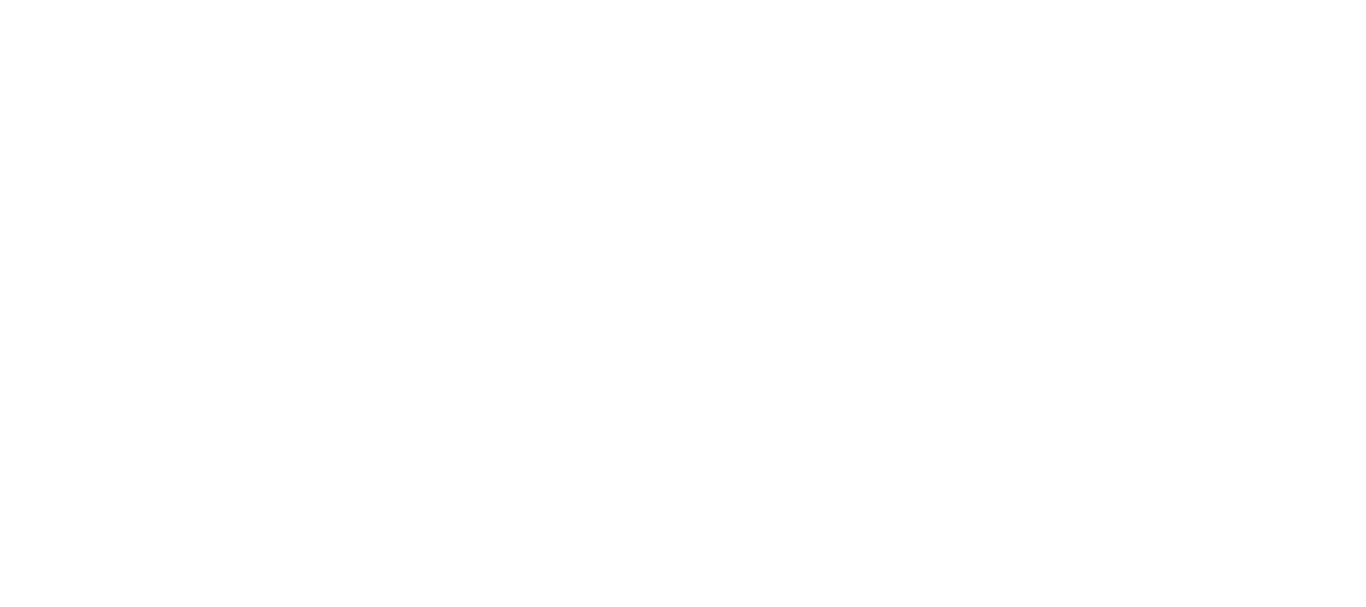 scroll, scrollTop: 0, scrollLeft: 0, axis: both 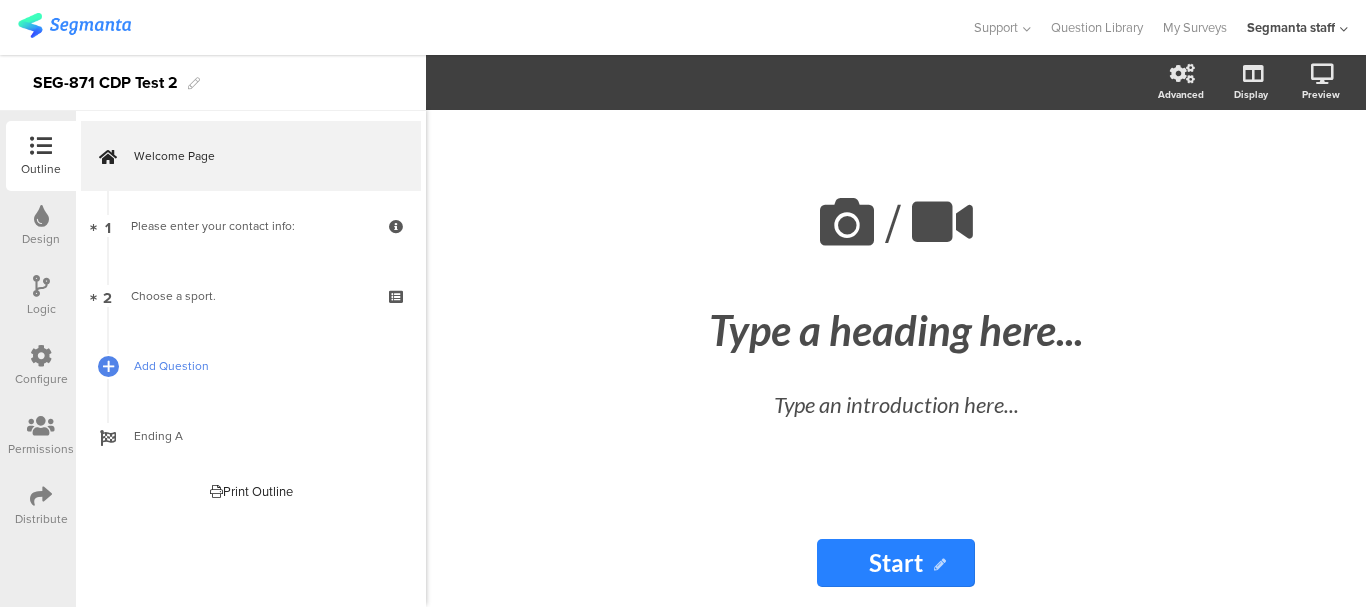 click on "Add Question" at bounding box center [262, 366] 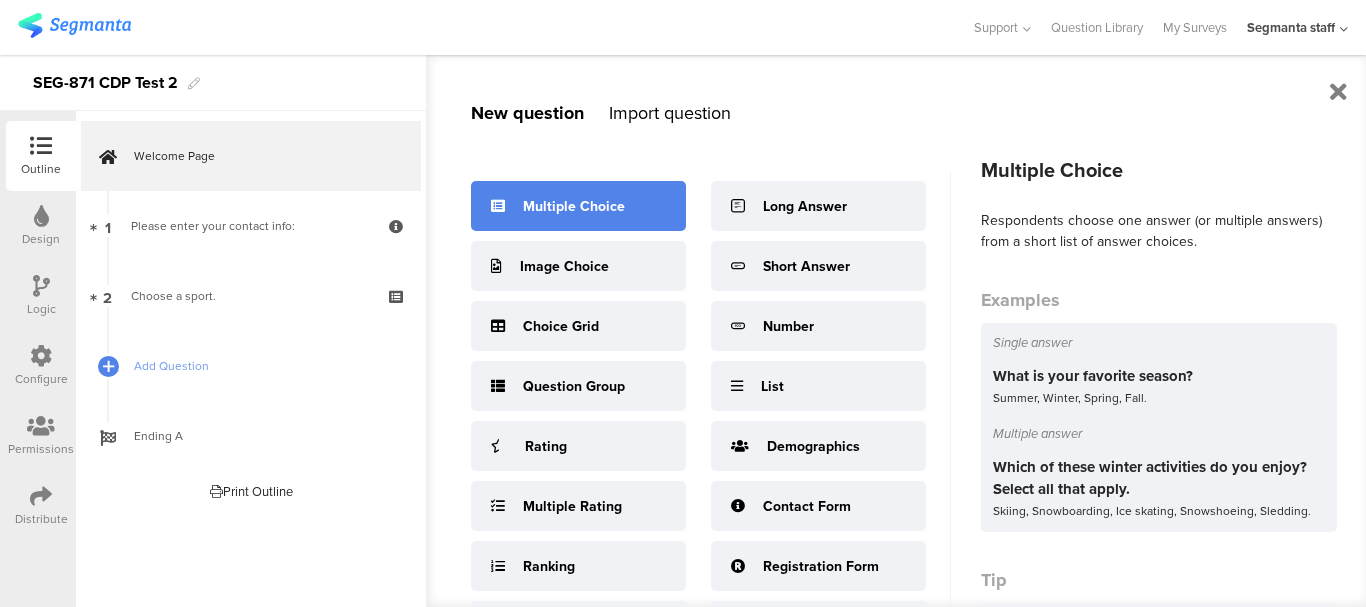 click on "Multiple Choice" at bounding box center (578, 206) 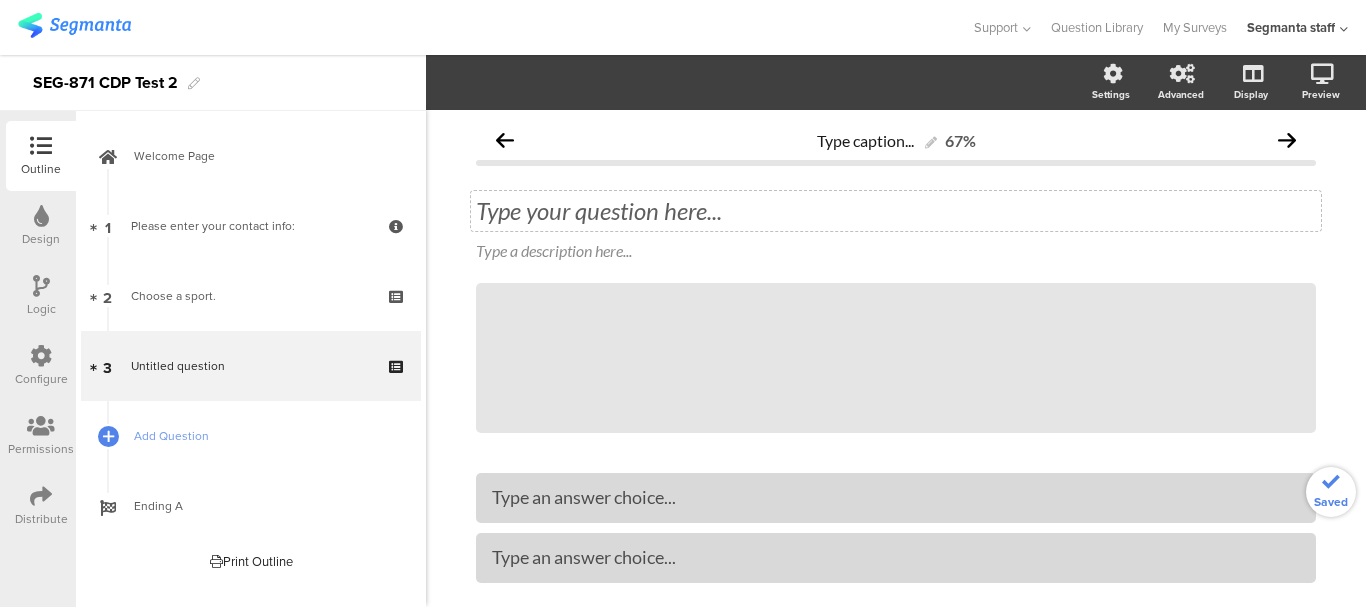 click on "Type your question here..." at bounding box center (896, 211) 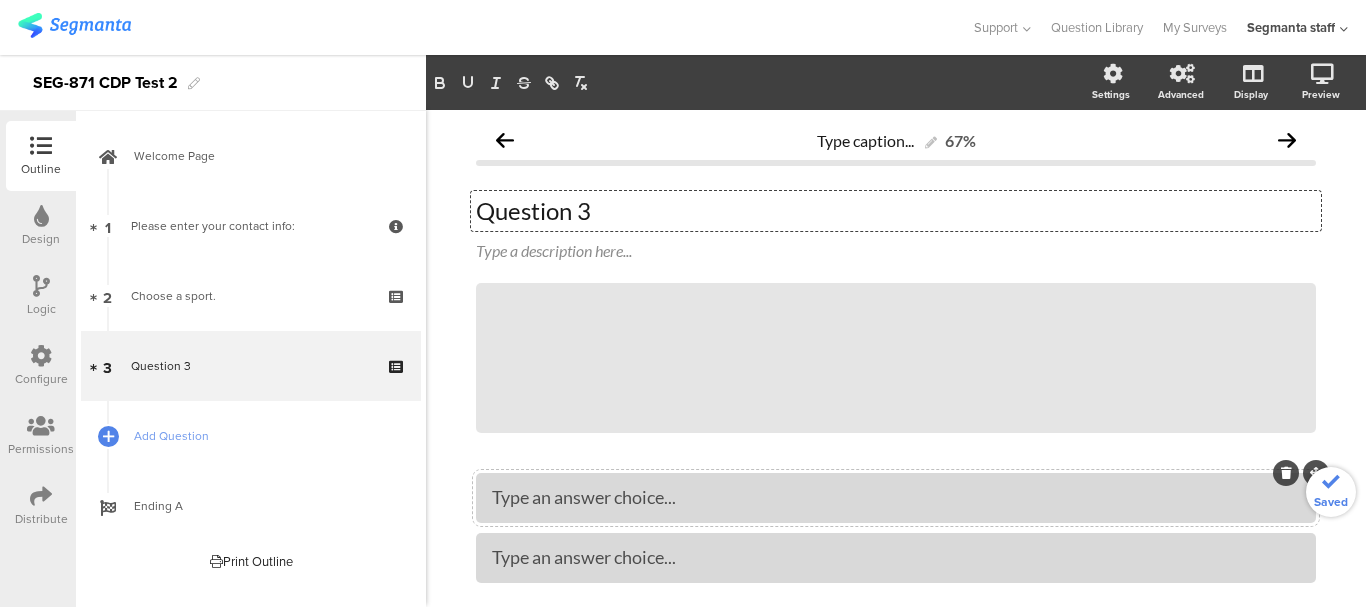 click on "Type an answer choice..." at bounding box center (896, 497) 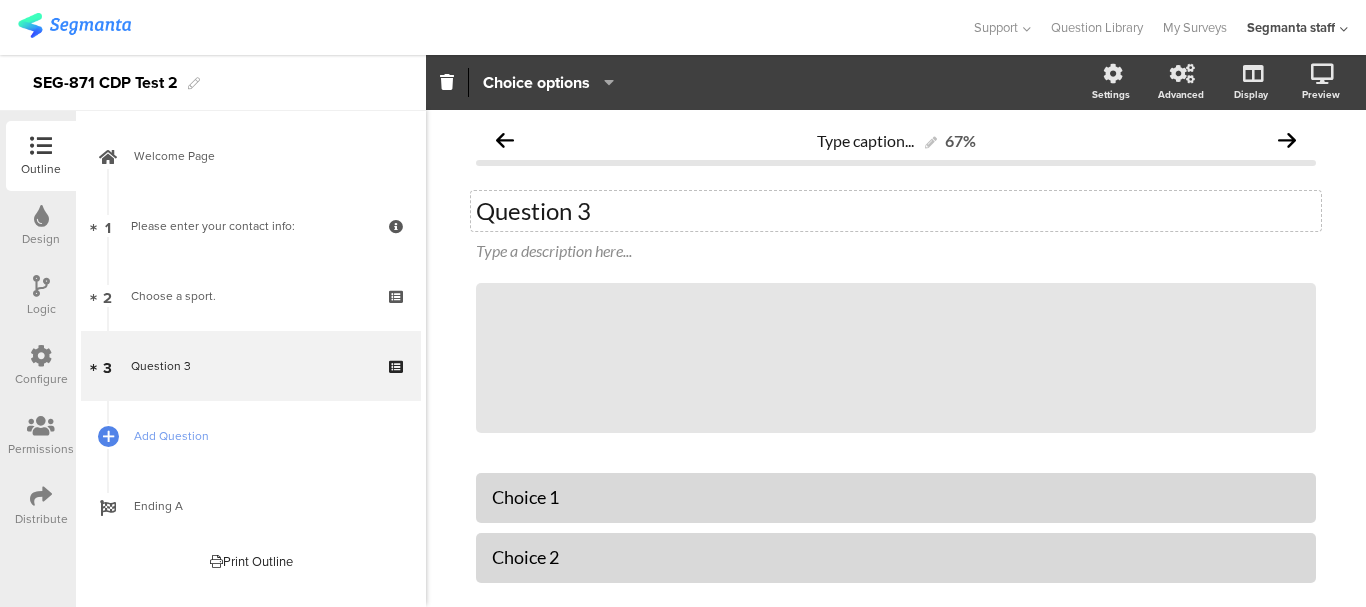 click at bounding box center (41, 356) 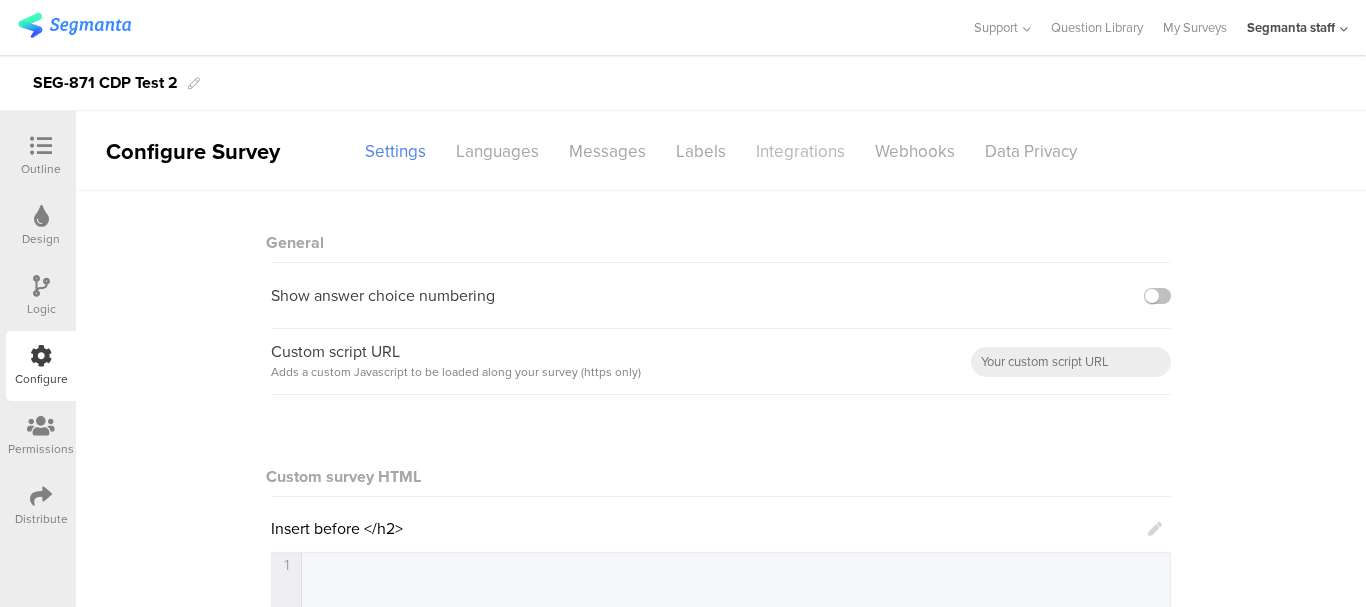 click on "Integrations" at bounding box center [395, 151] 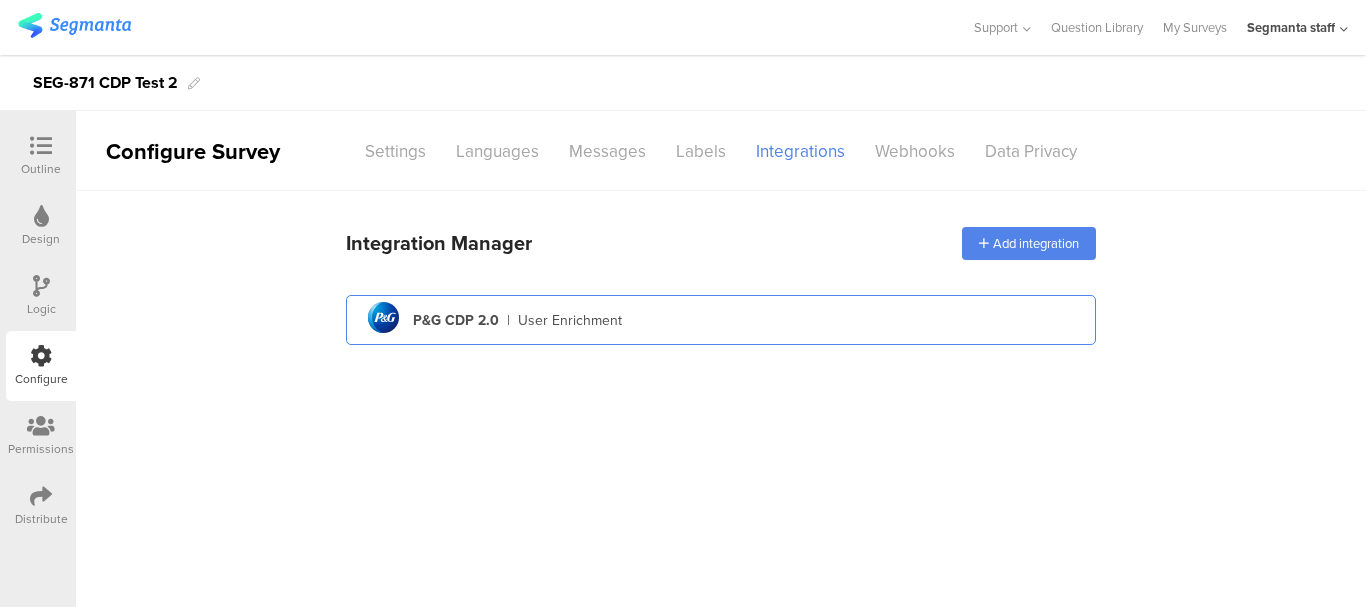 click on "pg logo                                                                         P&G CDP 2.0   |   User Enrichment" at bounding box center [721, 320] 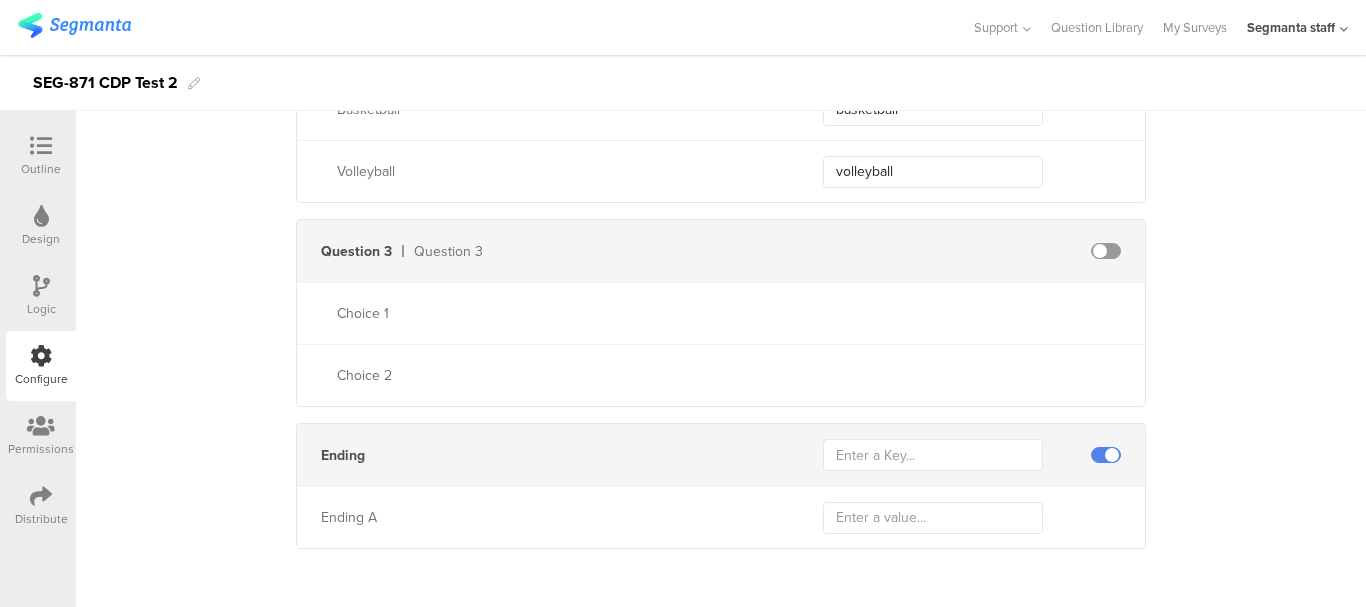 scroll, scrollTop: 950, scrollLeft: 0, axis: vertical 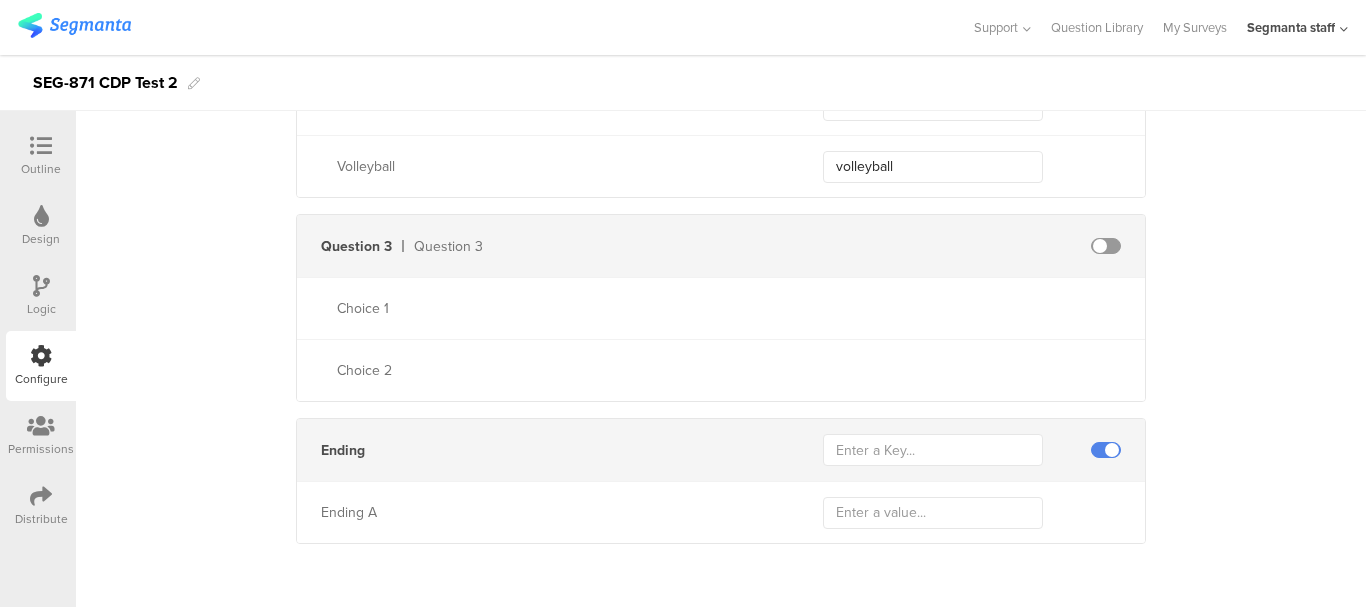 click at bounding box center [41, 147] 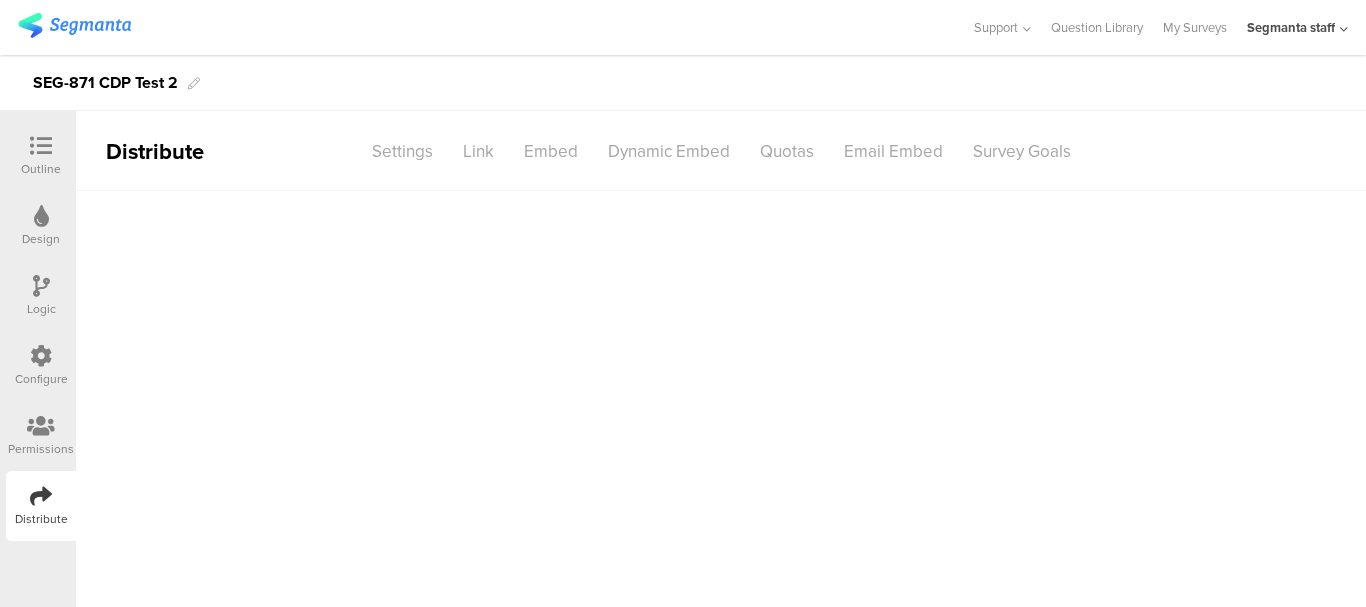 scroll, scrollTop: 0, scrollLeft: 0, axis: both 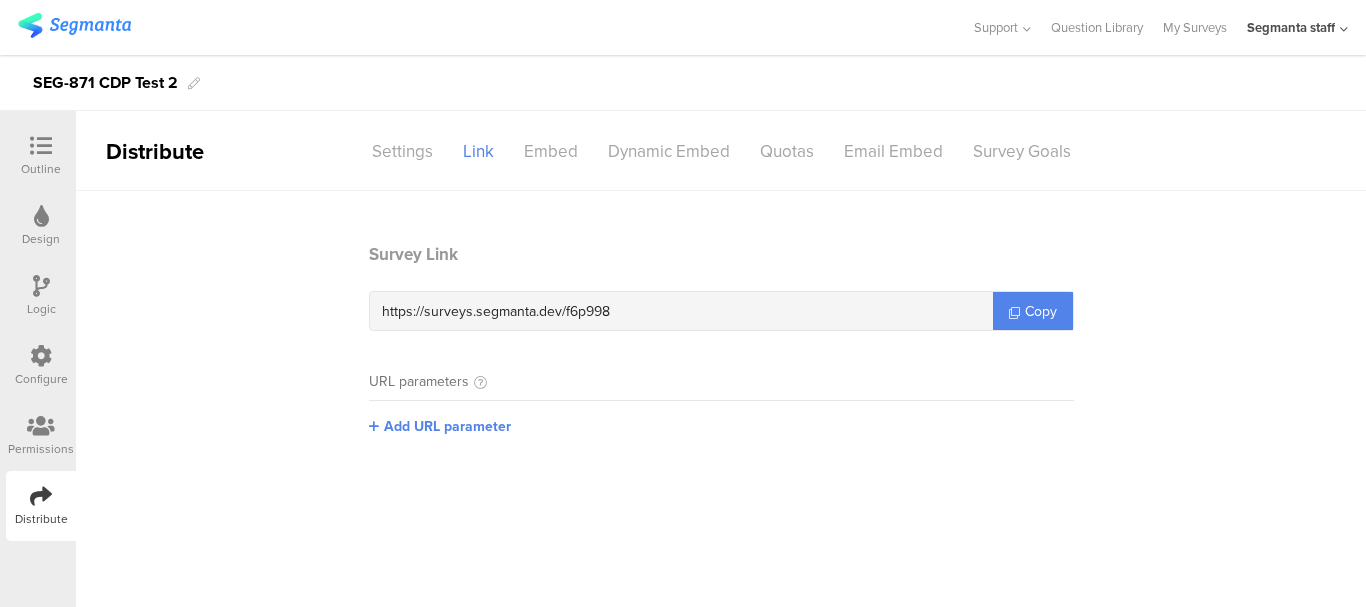 click on "Copy" at bounding box center (1041, 311) 